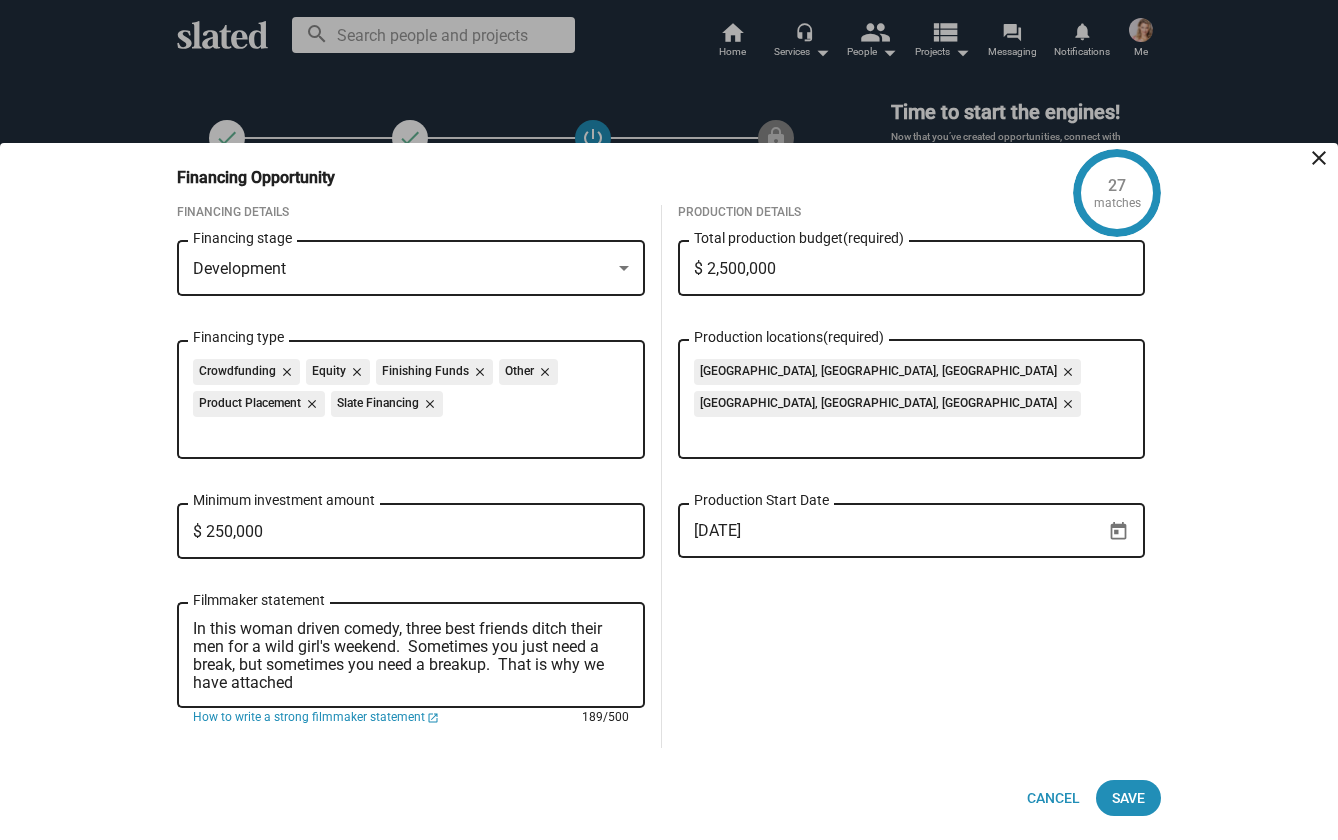 scroll, scrollTop: 0, scrollLeft: 0, axis: both 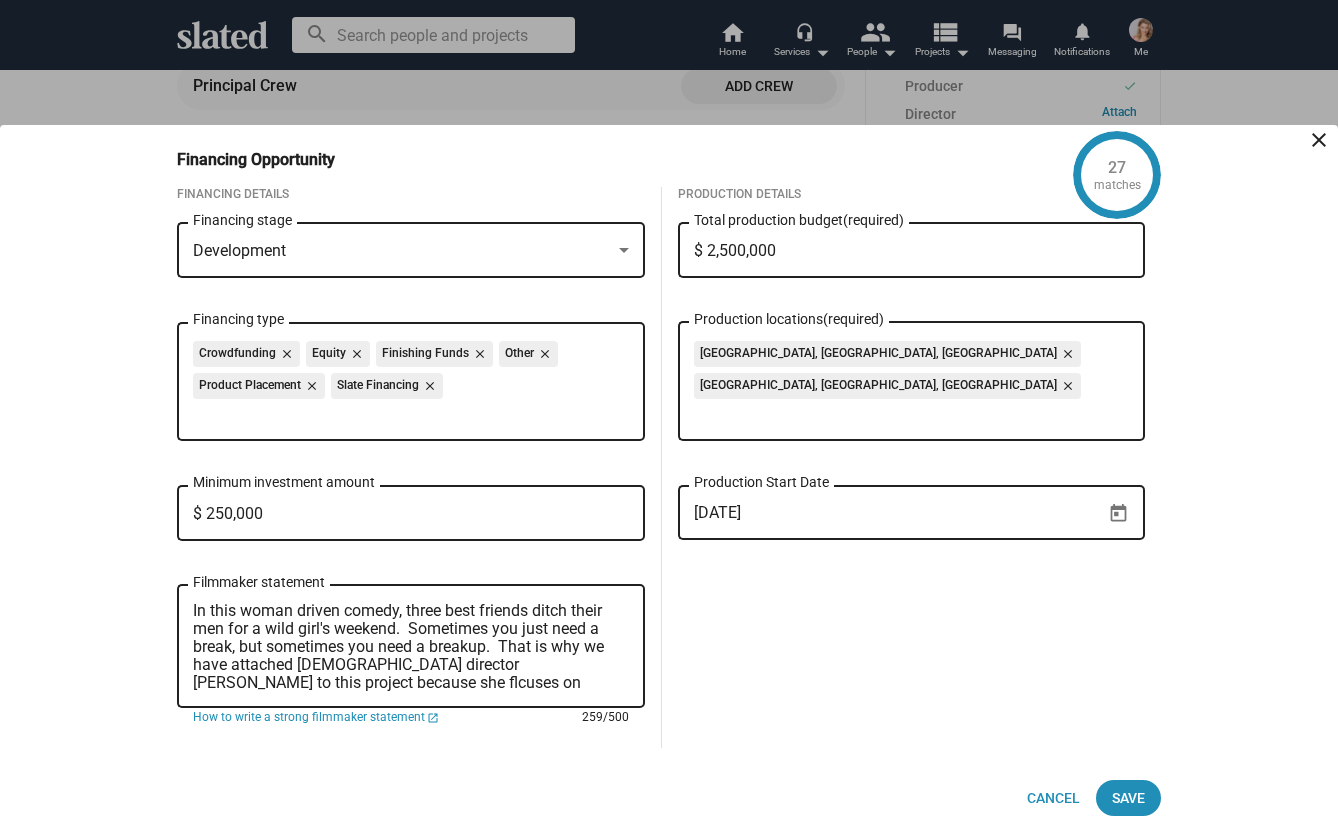 click on "In this woman driven comedy, three best friends ditch their men for a wild girl's weekend.  Sometimes you just need a break, but sometimes you need a breakup.  That is why we have attached [DEMOGRAPHIC_DATA] director [PERSON_NAME] to this project because she flcuses on" at bounding box center [411, 647] 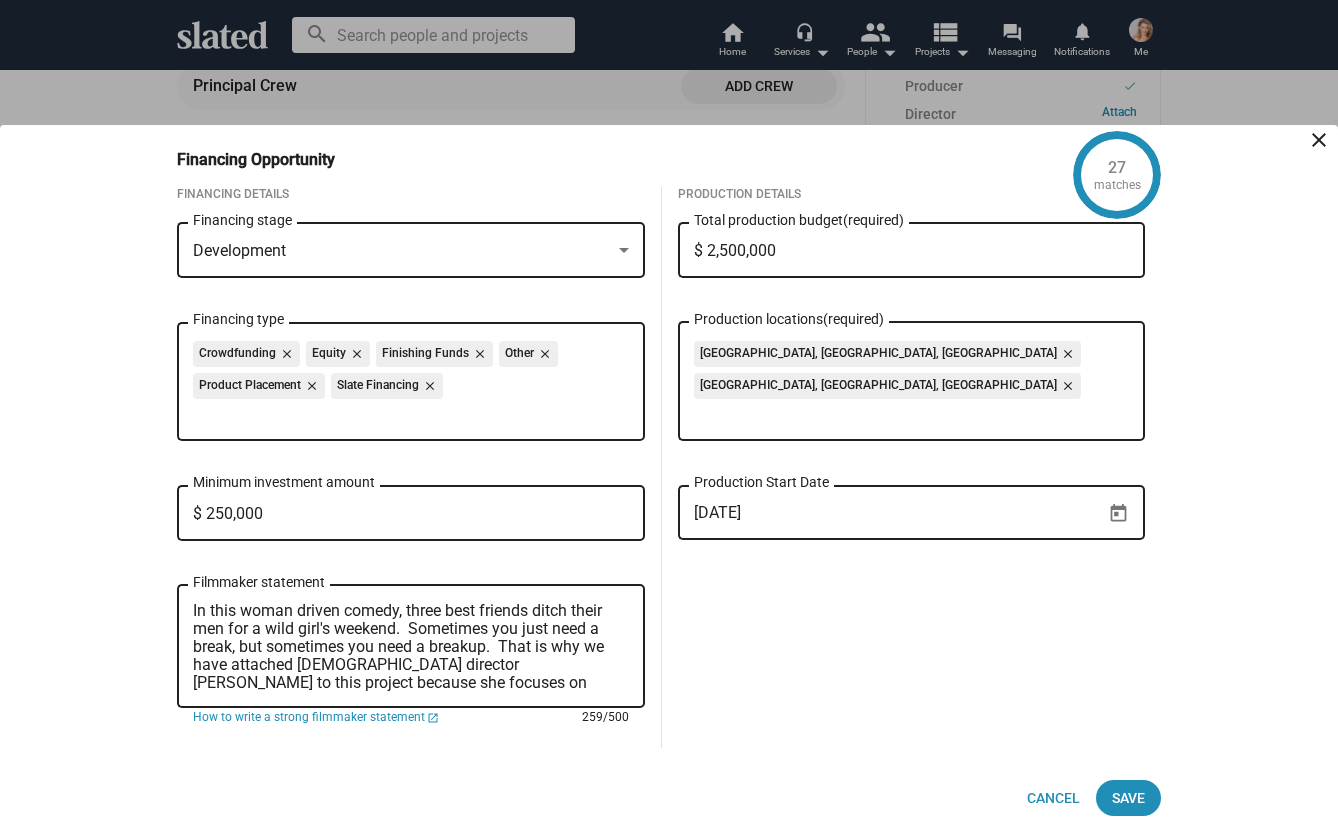 click on "In this woman driven comedy, three best friends ditch their men for a wild girl's weekend.  Sometimes you just need a break, but sometimes you need a breakup.  That is why we have attached [DEMOGRAPHIC_DATA] director [PERSON_NAME] to this project because she focuses on" at bounding box center (411, 647) 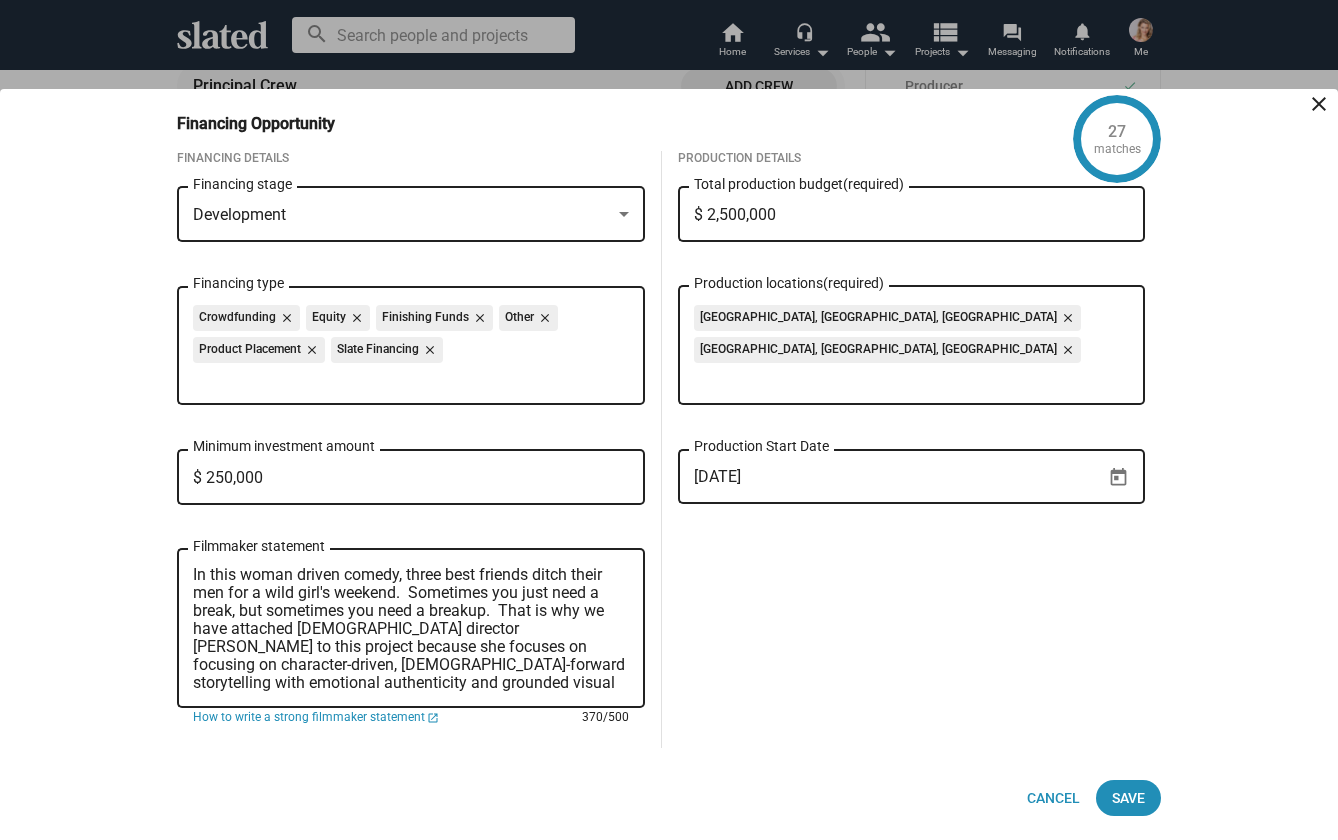 drag, startPoint x: 458, startPoint y: 647, endPoint x: 369, endPoint y: 647, distance: 89 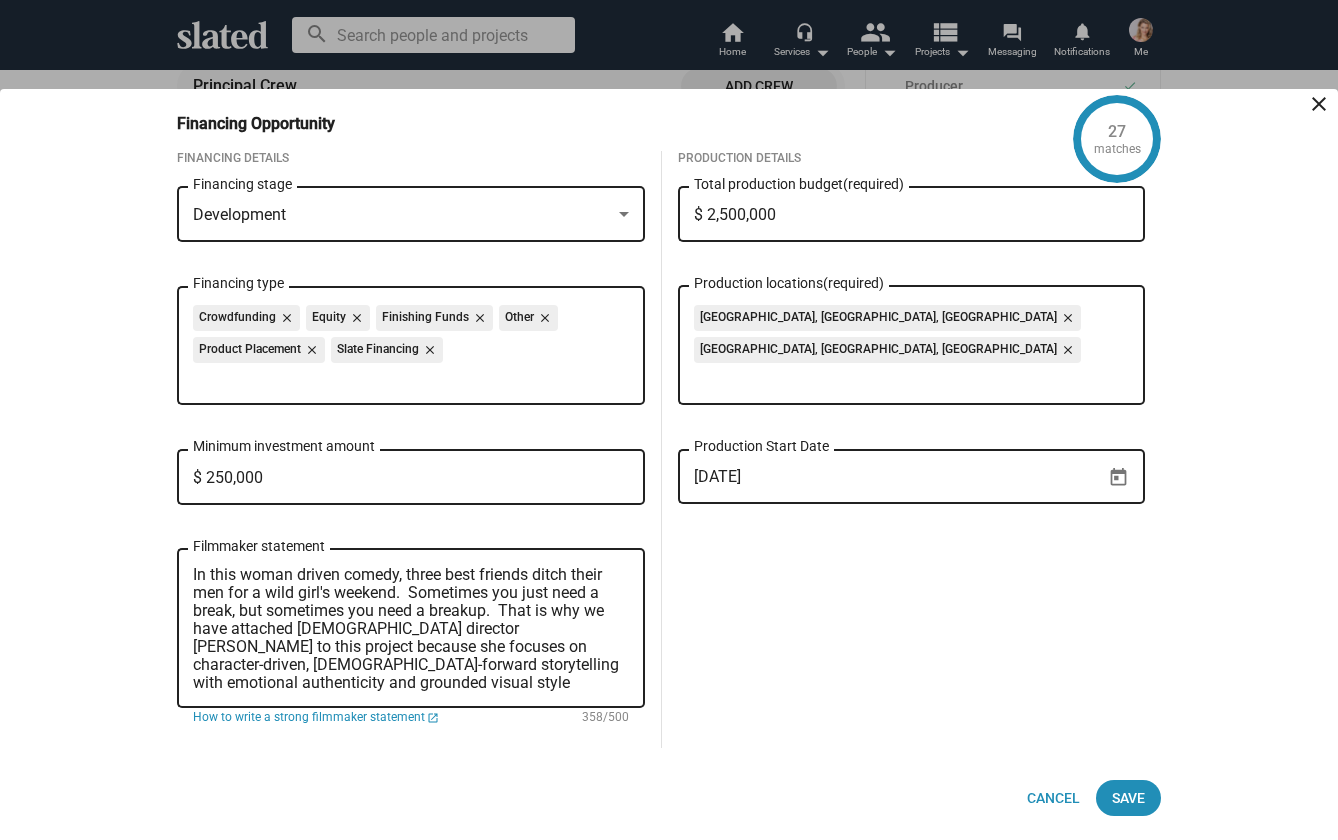 click on "In this woman driven comedy, three best friends ditch their men for a wild girl's weekend.  Sometimes you just need a break, but sometimes you need a breakup.  That is why we have attached [DEMOGRAPHIC_DATA] director [PERSON_NAME] to this project because she focuses on character-driven, [DEMOGRAPHIC_DATA]-forward storytelling with emotional authenticity and grounded visual style Filmmaker statement" at bounding box center [411, 626] 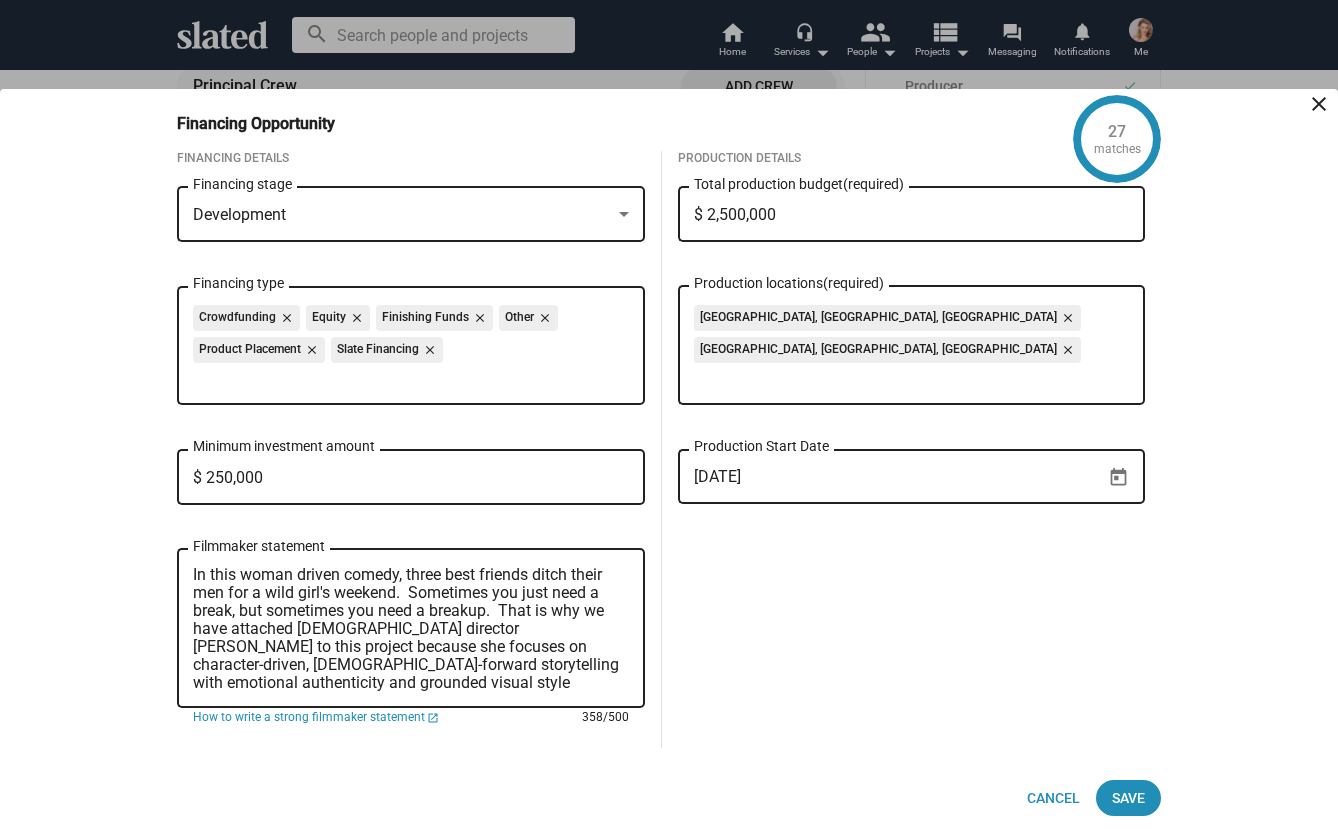 click on "In this woman driven comedy, three best friends ditch their men for a wild girl's weekend.  Sometimes you just need a break, but sometimes you need a breakup.  That is why we have attached [DEMOGRAPHIC_DATA] director [PERSON_NAME] to this project because she focuses on character-driven, [DEMOGRAPHIC_DATA]-forward storytelling with emotional authenticity and grounded visual style" at bounding box center (411, 629) 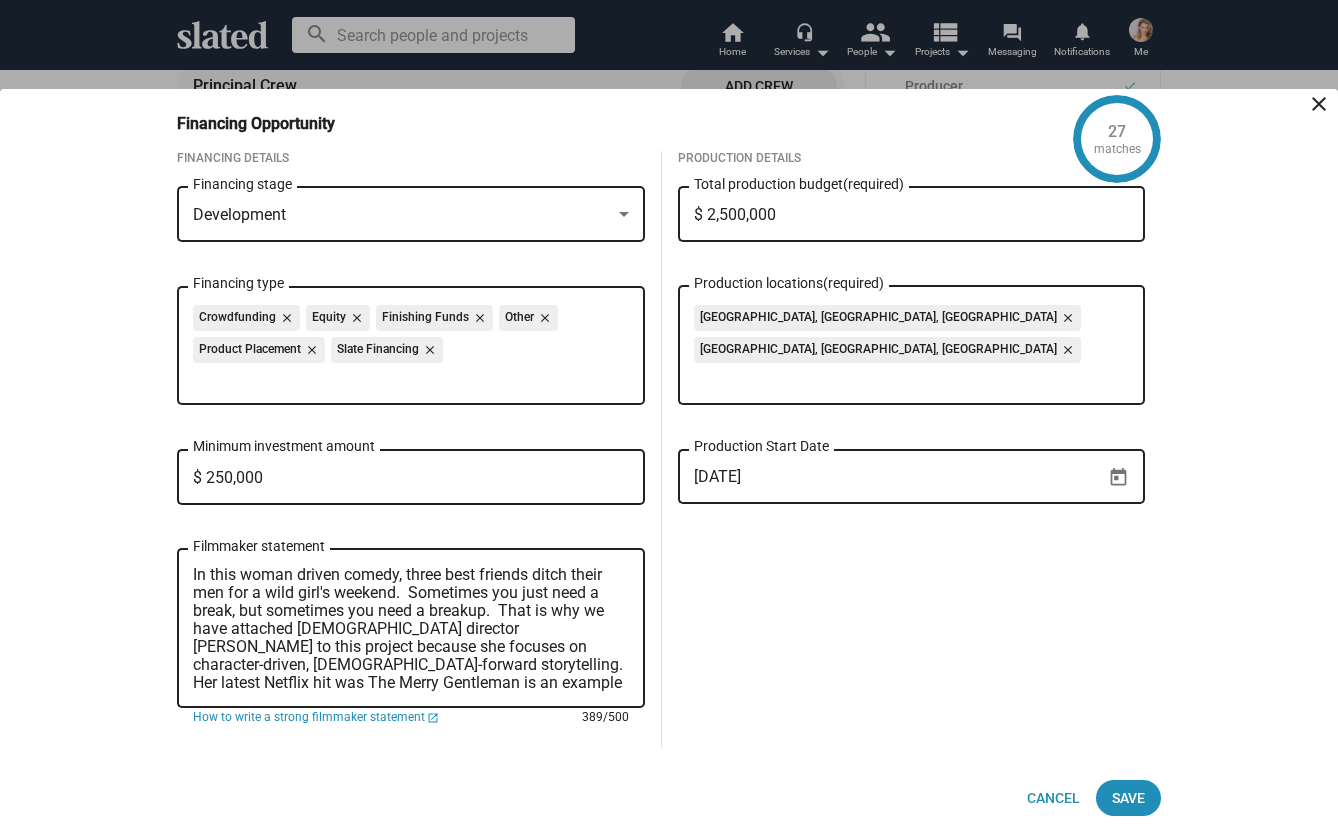 paste on "such shows as Succession, The Penguin and Black-sh." 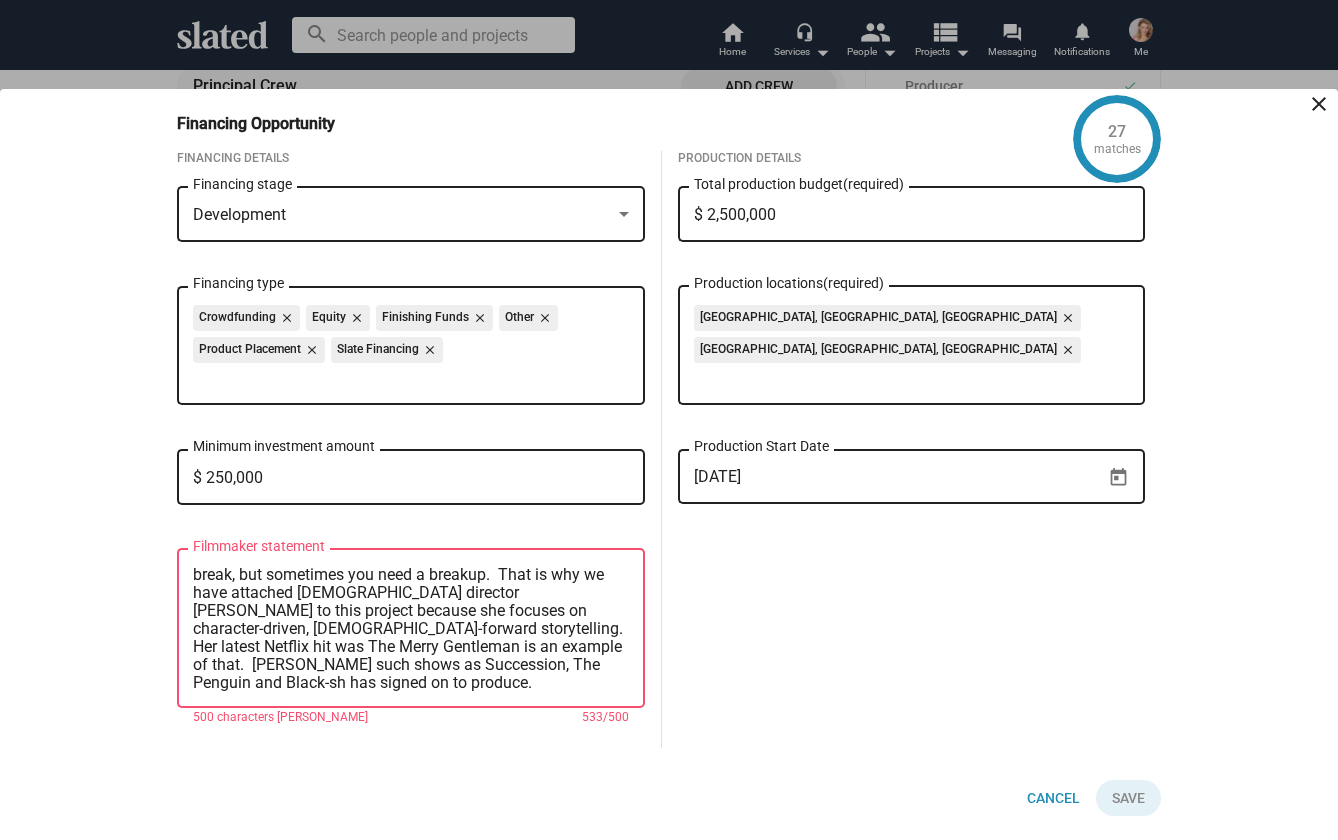 scroll, scrollTop: 0, scrollLeft: 0, axis: both 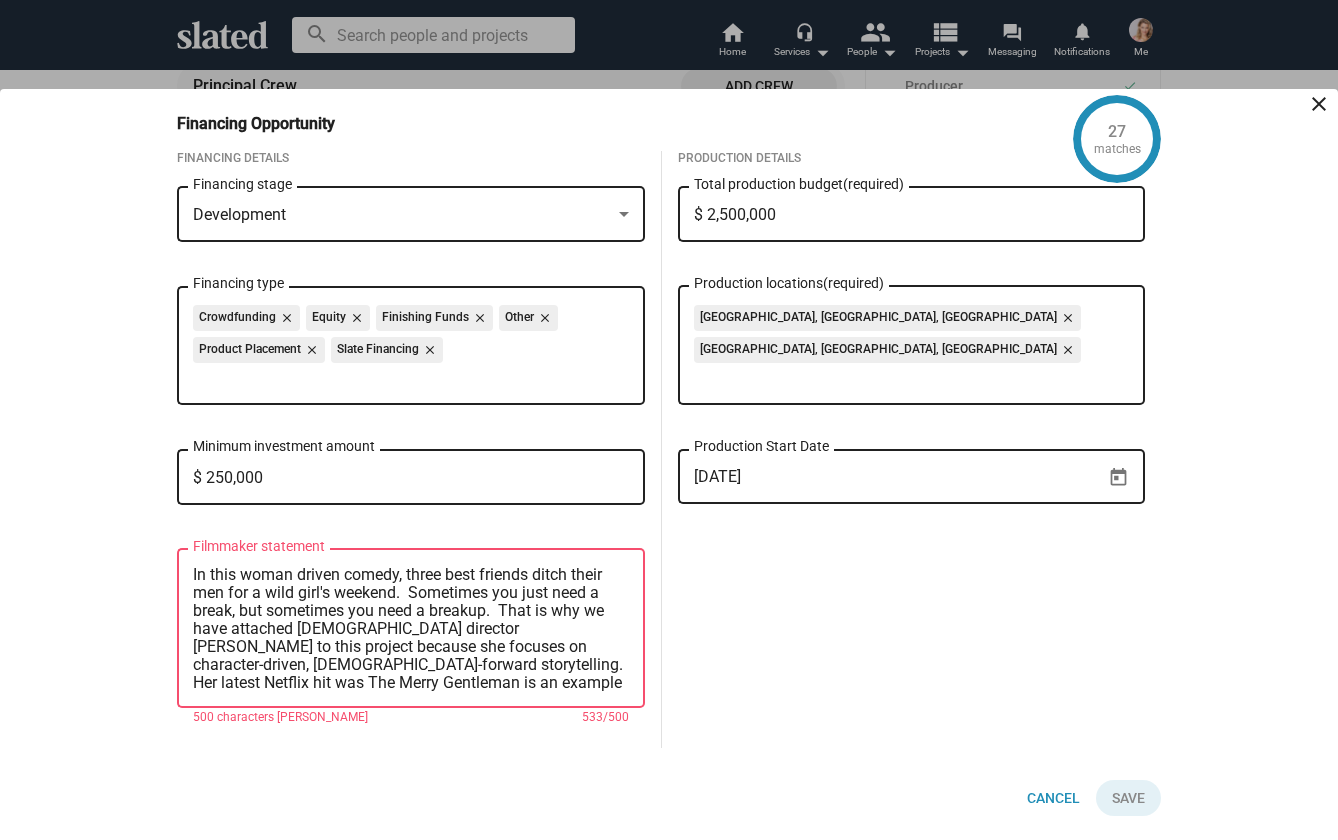 click on "In this woman driven comedy, three best friends ditch their men for a wild girl's weekend.  Sometimes you just need a break, but sometimes you need a breakup.  That is why we have attached [DEMOGRAPHIC_DATA] director [PERSON_NAME] to this project because she focuses on character-driven, [DEMOGRAPHIC_DATA]-forward storytelling.  Her latest Netflix hit was The Merry Gentleman is an example of that.  [PERSON_NAME] such shows as Succession, The Penguin and Black-sh has signed on to produce.  [PERSON_NAME]  and her girls will also be starring by playing themselves." at bounding box center [411, 629] 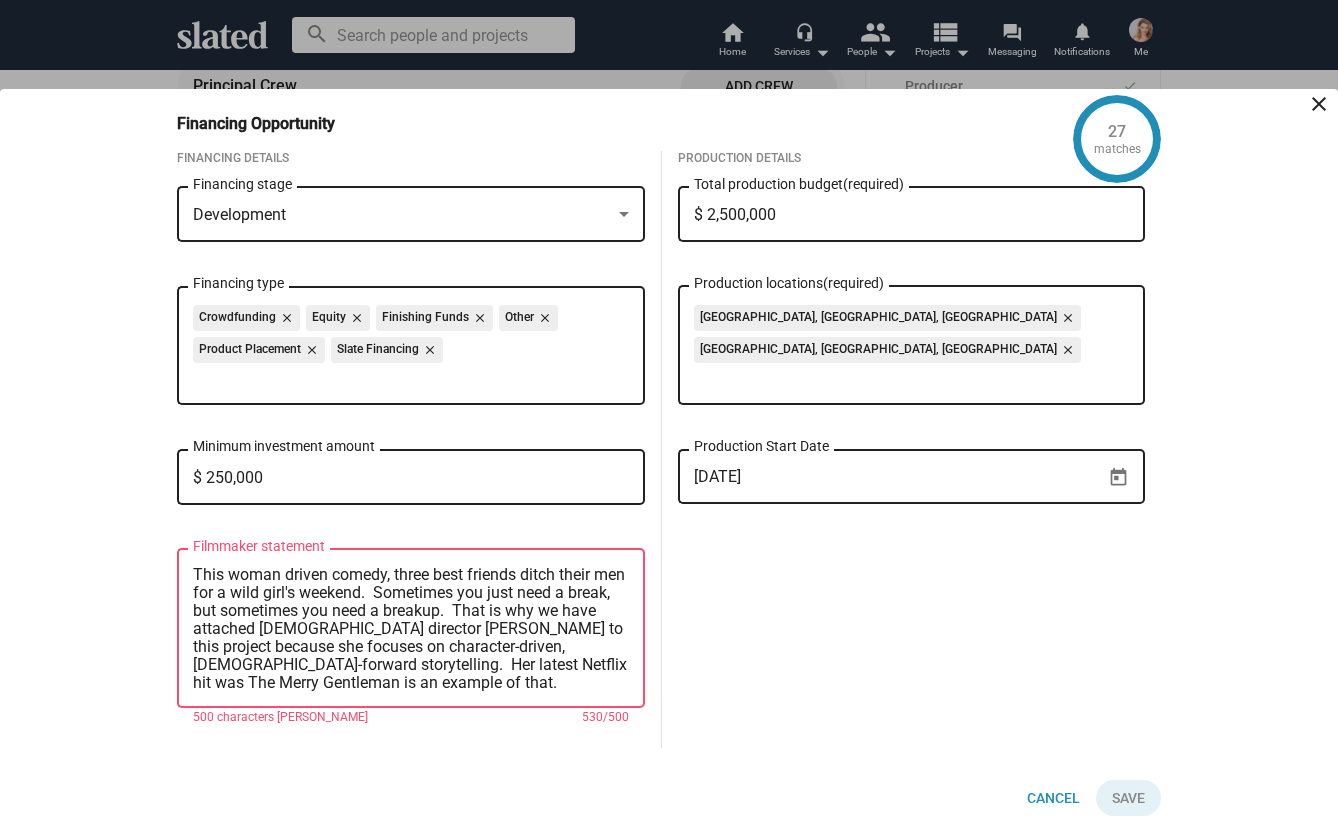 click on "This woman driven comedy, three best friends ditch their men for a wild girl's weekend.  Sometimes you just need a break, but sometimes you need a breakup.  That is why we have attached [DEMOGRAPHIC_DATA] director [PERSON_NAME] to this project because she focuses on character-driven, [DEMOGRAPHIC_DATA]-forward storytelling.  Her latest Netflix hit was The Merry Gentleman is an example of that.  [PERSON_NAME] such shows as Succession, The Penguin and Black-sh has signed on to produce.  [PERSON_NAME]  and her girls will also be starring by playing themselves." at bounding box center [411, 629] 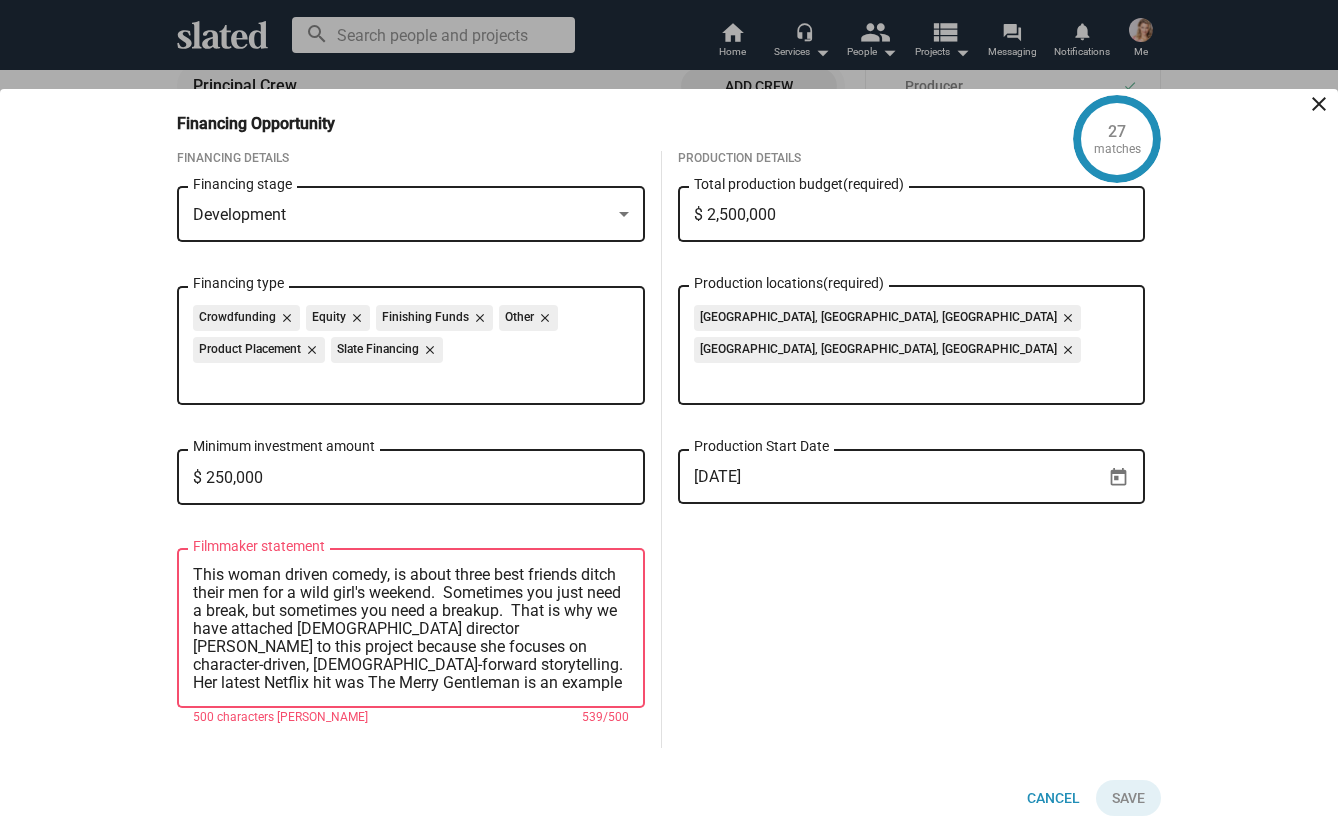 click on "This woman driven comedy, is about three best friends ditch their men for a wild girl's weekend.  Sometimes you just need a break, but sometimes you need a breakup.  That is why we have attached [DEMOGRAPHIC_DATA] director [PERSON_NAME] to this project because she focuses on character-driven, [DEMOGRAPHIC_DATA]-forward storytelling.  Her latest Netflix hit was The Merry Gentleman is an example of that.  [PERSON_NAME] such shows as Succession, The Penguin and Black-sh has signed on to produce.  [PERSON_NAME]  and her girls will also be starring by playing themselves." at bounding box center (411, 629) 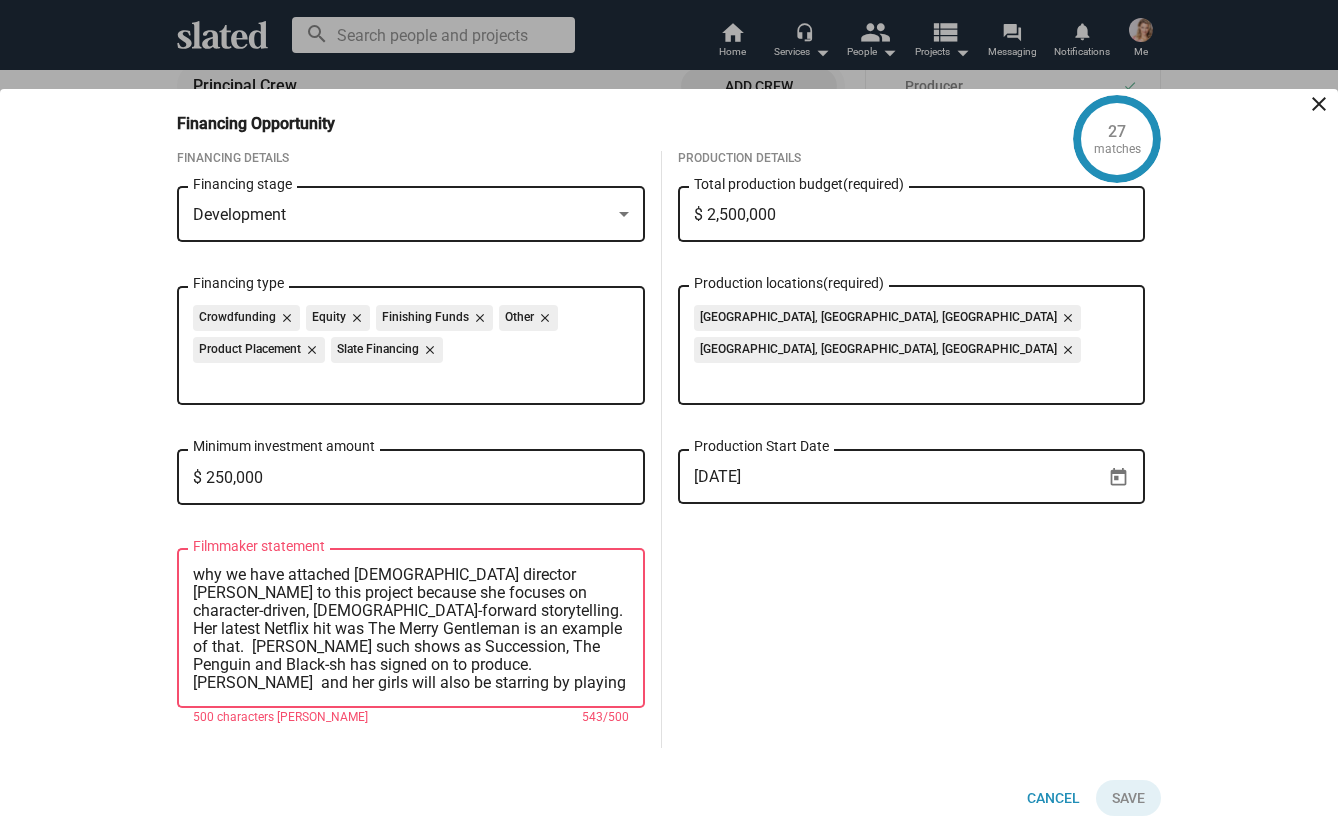 scroll, scrollTop: 0, scrollLeft: 0, axis: both 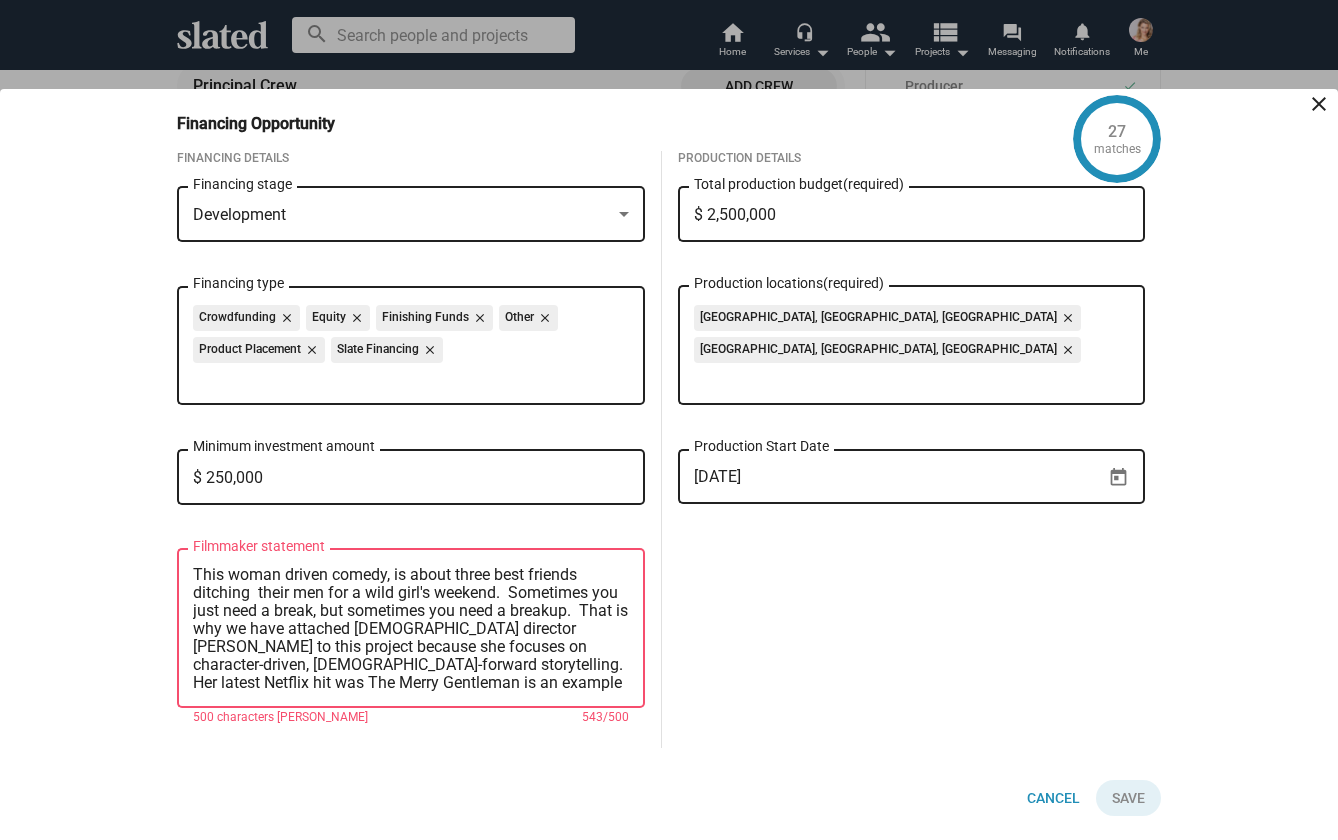 drag, startPoint x: 511, startPoint y: 591, endPoint x: 581, endPoint y: 614, distance: 73.68175 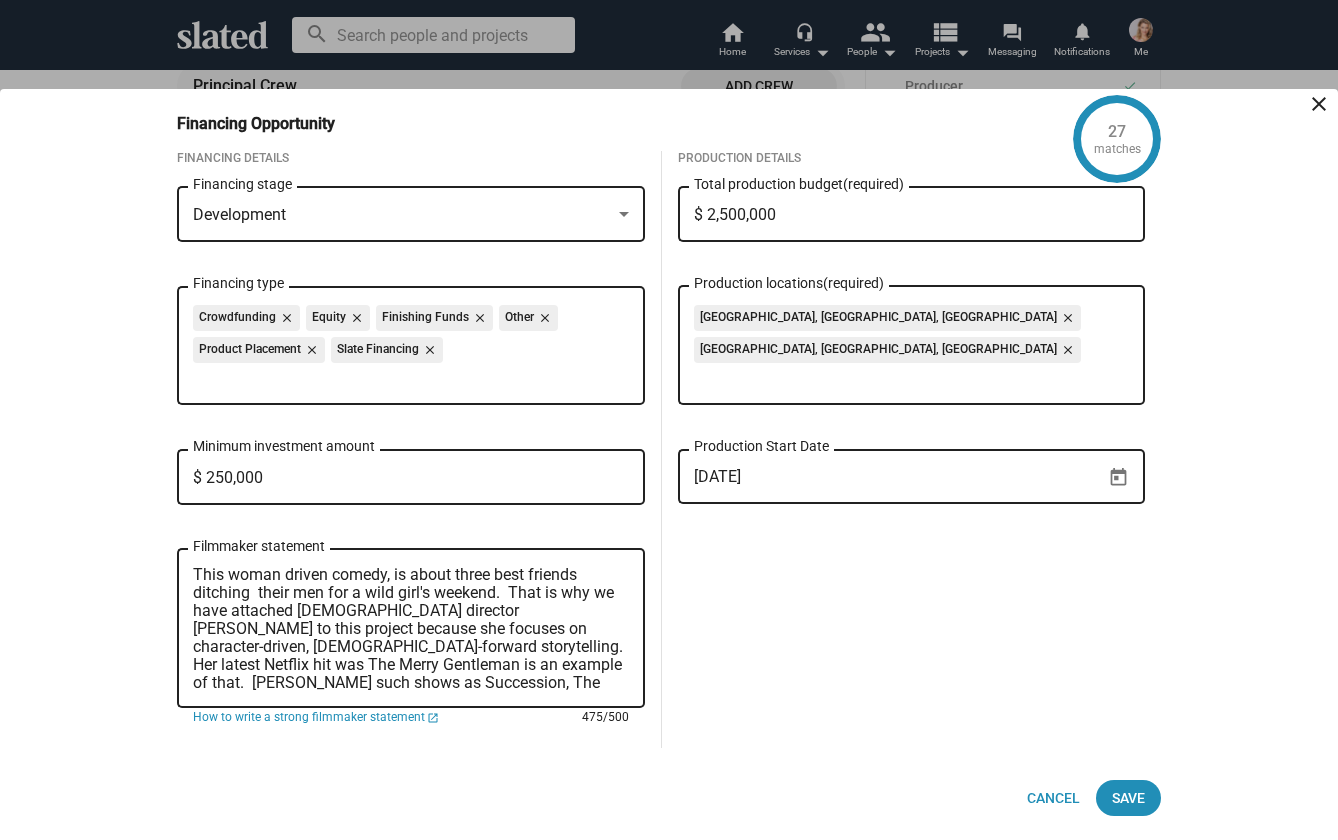 click on "This woman driven comedy, is about three best friends ditching  their men for a wild girl's weekend.  That is why we have attached [DEMOGRAPHIC_DATA] director [PERSON_NAME] to this project because she focuses on character-driven, [DEMOGRAPHIC_DATA]-forward storytelling.  Her latest Netflix hit was The Merry Gentleman is an example of that.  [PERSON_NAME] such shows as Succession, The Penguin and Black-sh has signed on to produce.  [PERSON_NAME]  and her girls will also be starring by playing themselves." at bounding box center (411, 629) 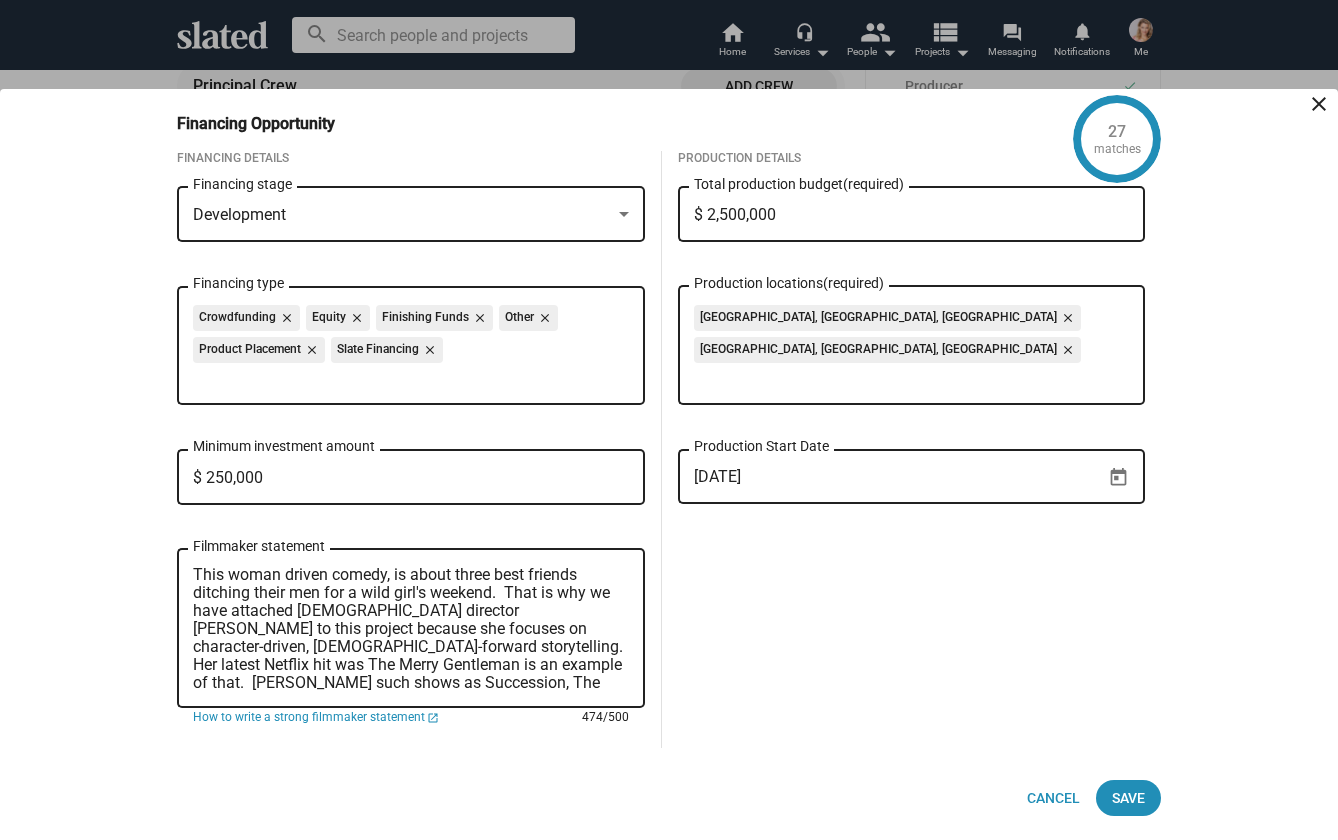 click on "This woman driven comedy, is about three best friends ditching their men for a wild girl's weekend.  That is why we have attached [DEMOGRAPHIC_DATA] director [PERSON_NAME] to this project because she focuses on character-driven, [DEMOGRAPHIC_DATA]-forward storytelling.  Her latest Netflix hit was The Merry Gentleman is an example of that.  [PERSON_NAME] such shows as Succession, The Penguin and Black-sh has signed on to produce.  [PERSON_NAME]  and her girls will also be starring by playing themselves." at bounding box center [411, 629] 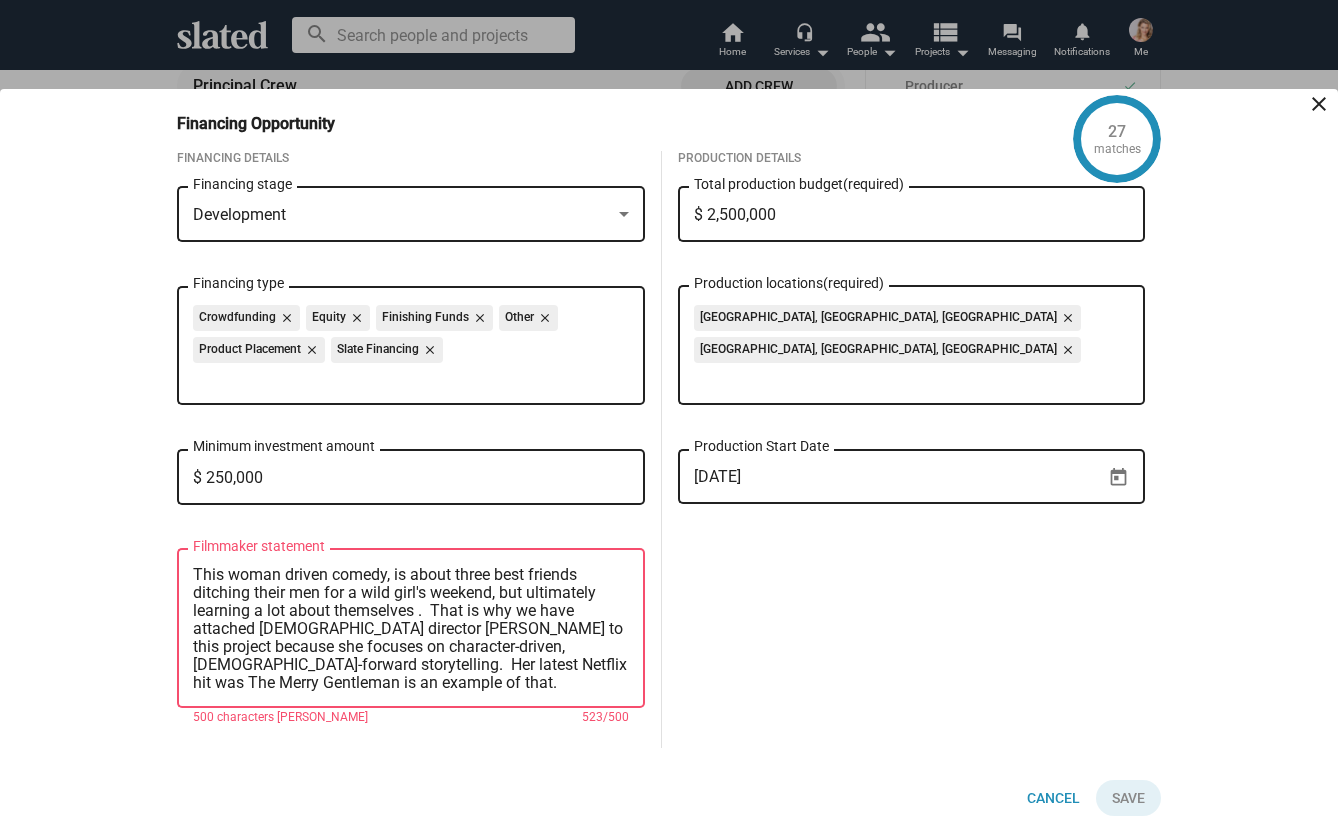 click on "This woman driven comedy, is about three best friends ditching their men for a wild girl's weekend, but ultimately learning a lot about themselves .  That is why we have attached [DEMOGRAPHIC_DATA] director [PERSON_NAME] to this project because she focuses on character-driven, [DEMOGRAPHIC_DATA]-forward storytelling.  Her latest Netflix hit was The Merry Gentleman is an example of that.  [PERSON_NAME] such shows as Succession, The Penguin and Black-sh has signed on to produce.  [PERSON_NAME]  and her girls will also be starring by playing themselves." at bounding box center (411, 629) 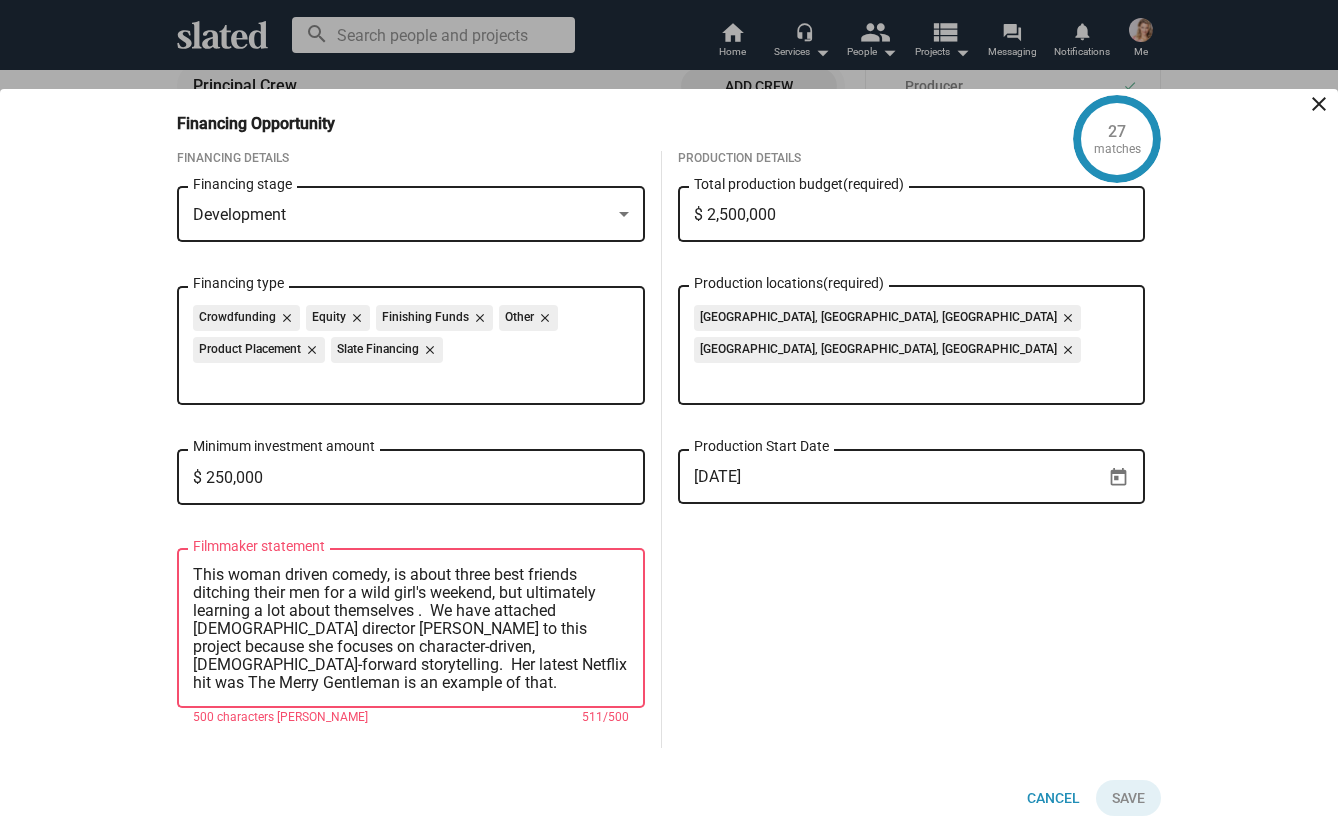 click on "This woman driven comedy, is about three best friends ditching their men for a wild girl's weekend, but ultimately learning a lot about themselves .  We have attached [DEMOGRAPHIC_DATA] director [PERSON_NAME] to this project because she focuses on character-driven, [DEMOGRAPHIC_DATA]-forward storytelling.  Her latest Netflix hit was The Merry Gentleman is an example of that.  [PERSON_NAME] such shows as Succession, The Penguin and Black-sh has signed on to produce.  [PERSON_NAME]  and her girls will also be starring by playing themselves." at bounding box center [411, 629] 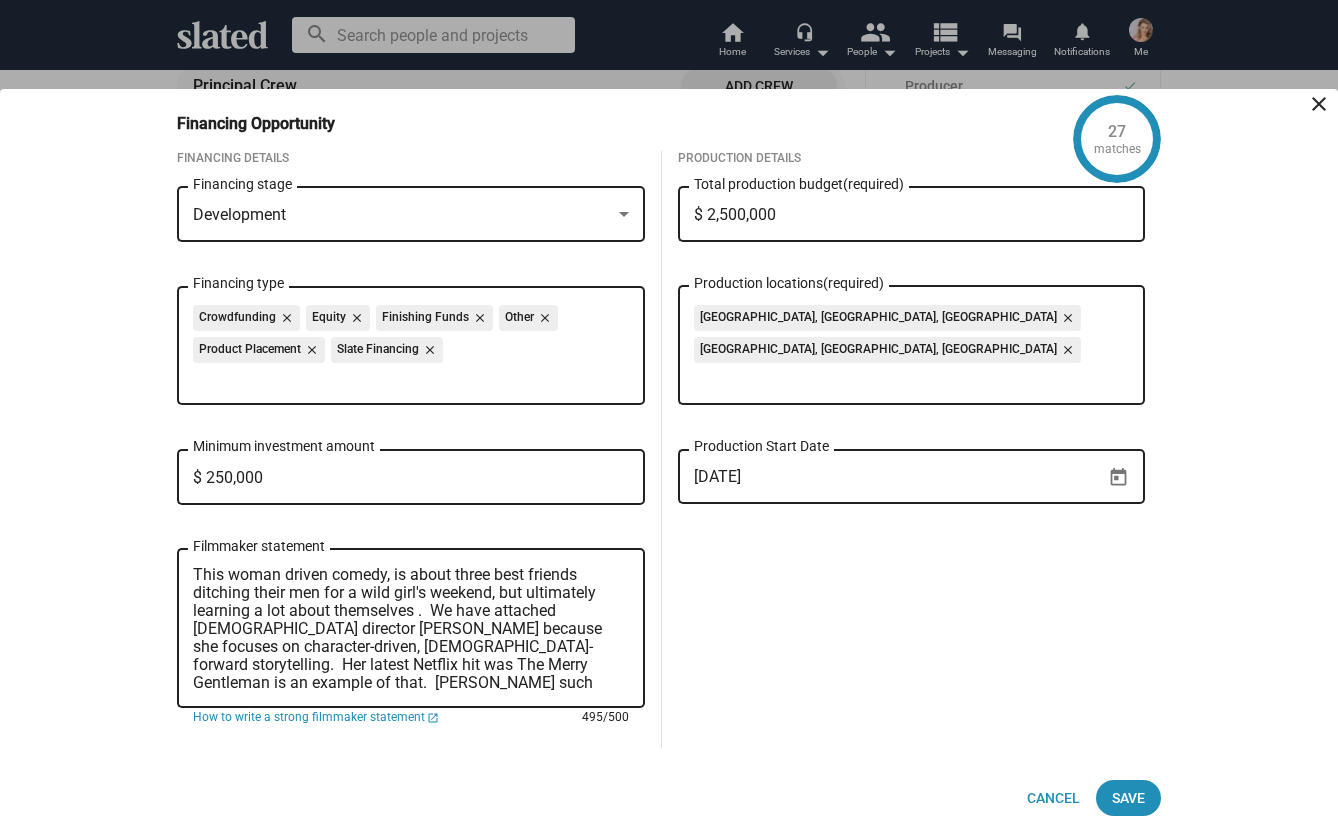 click on "This woman driven comedy, is about three best friends ditching their men for a wild girl's weekend, but ultimately learning a lot about themselves .  We have attached [DEMOGRAPHIC_DATA] director [PERSON_NAME] because she focuses on character-driven, [DEMOGRAPHIC_DATA]-forward storytelling.  Her latest Netflix hit was The Merry Gentleman is an example of that.  [PERSON_NAME] such shows as Succession, The Penguin and Black-sh has signed on to produce.  [PERSON_NAME]  and her girls will also be starring by playing themselves." at bounding box center (411, 629) 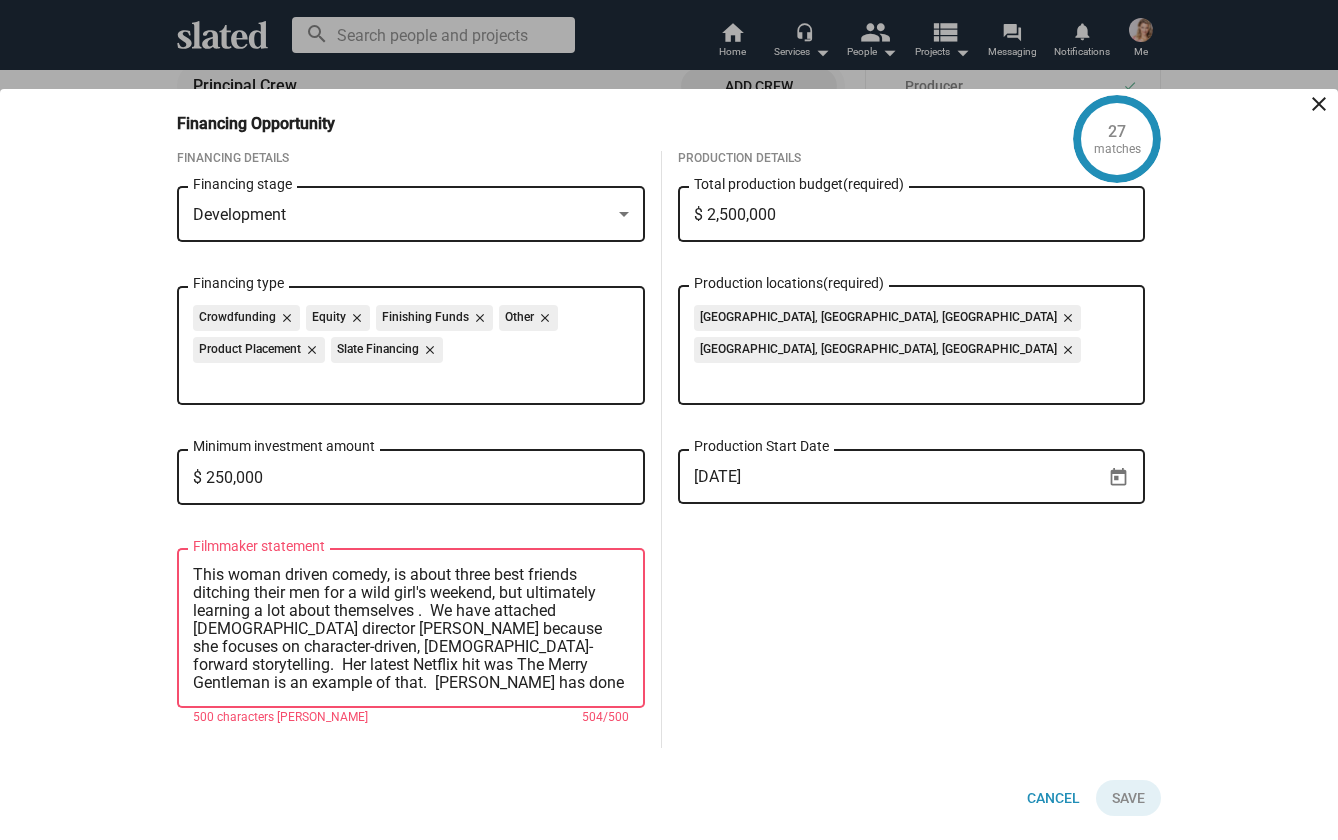 click on "This woman driven comedy, is about three best friends ditching their men for a wild girl's weekend, but ultimately learning a lot about themselves .  We have attached [DEMOGRAPHIC_DATA] director [PERSON_NAME] because she focuses on character-driven, [DEMOGRAPHIC_DATA]-forward storytelling.  Her latest Netflix hit was The Merry Gentleman is an example of that.  [PERSON_NAME] has done such shows as Succession, The Penguin and Black-sh has signed on to produce.  [PERSON_NAME]  and her girls will also be starring by playing themselves." at bounding box center (411, 629) 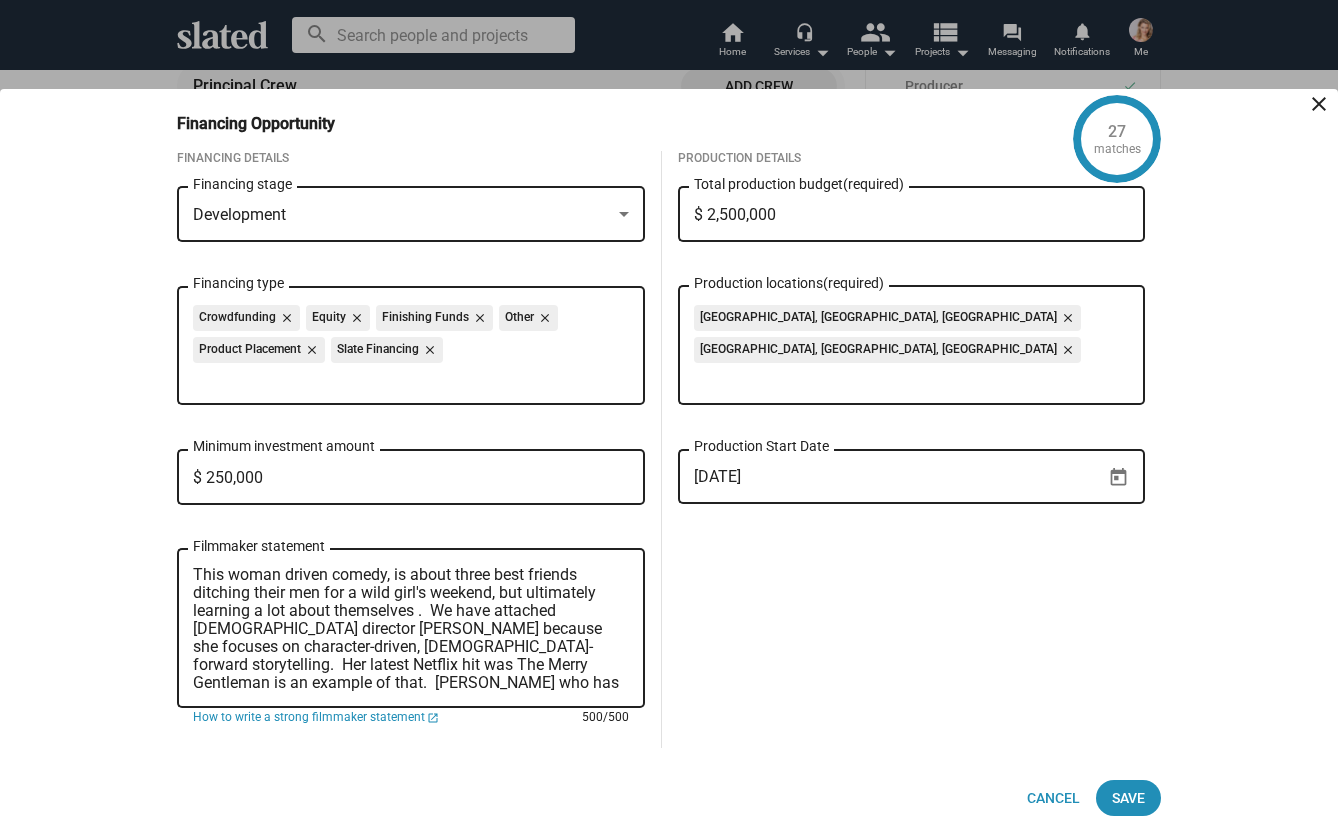scroll, scrollTop: 36, scrollLeft: 0, axis: vertical 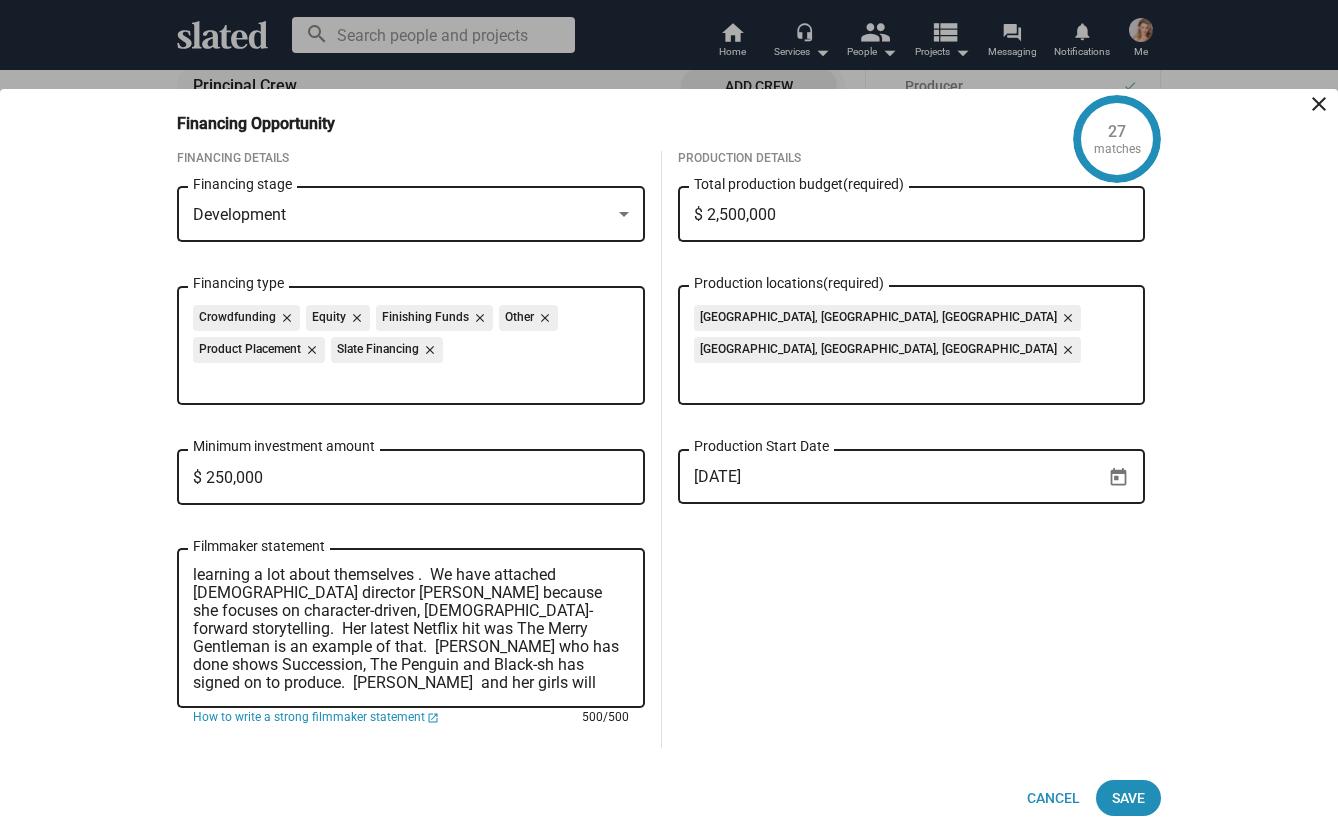 click on "This woman driven comedy, is about three best friends ditching their men for a wild girl's weekend, but ultimately learning a lot about themselves .  We have attached [DEMOGRAPHIC_DATA] director [PERSON_NAME] because she focuses on character-driven, [DEMOGRAPHIC_DATA]-forward storytelling.  Her latest Netflix hit was The Merry Gentleman is an example of that.  [PERSON_NAME] who has done shows Succession, The Penguin and Black-sh has signed on to produce.  [PERSON_NAME]  and her girls will also be starring by playing themselves." at bounding box center (411, 629) 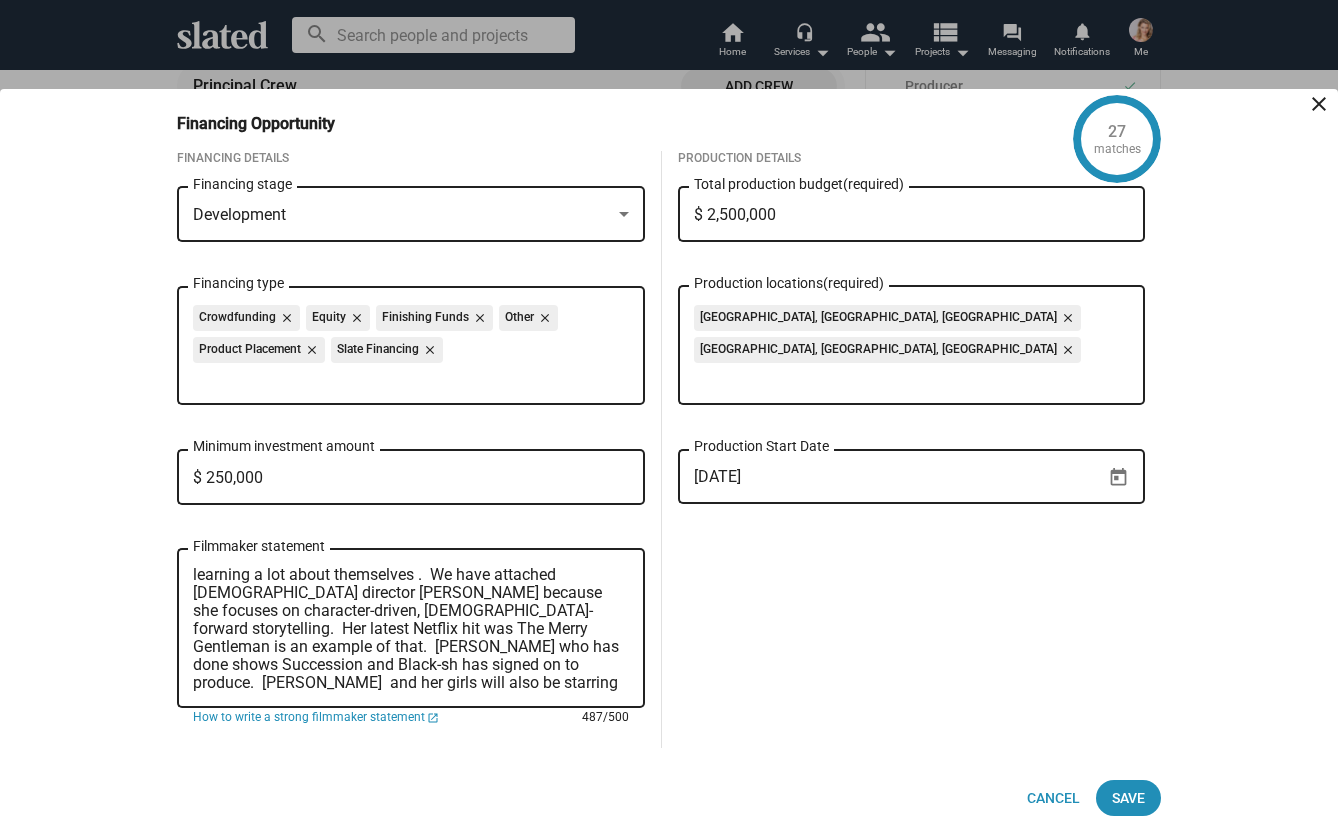click on "This woman driven comedy, is about three best friends ditching their men for a wild girl's weekend, but ultimately learning a lot about themselves .  We have attached [DEMOGRAPHIC_DATA] director [PERSON_NAME] because she focuses on character-driven, [DEMOGRAPHIC_DATA]-forward storytelling.  Her latest Netflix hit was The Merry Gentleman is an example of that.  [PERSON_NAME] who has done shows Succession and Black-sh has signed on to produce.  [PERSON_NAME]  and her girls will also be starring by playing themselves." at bounding box center [411, 629] 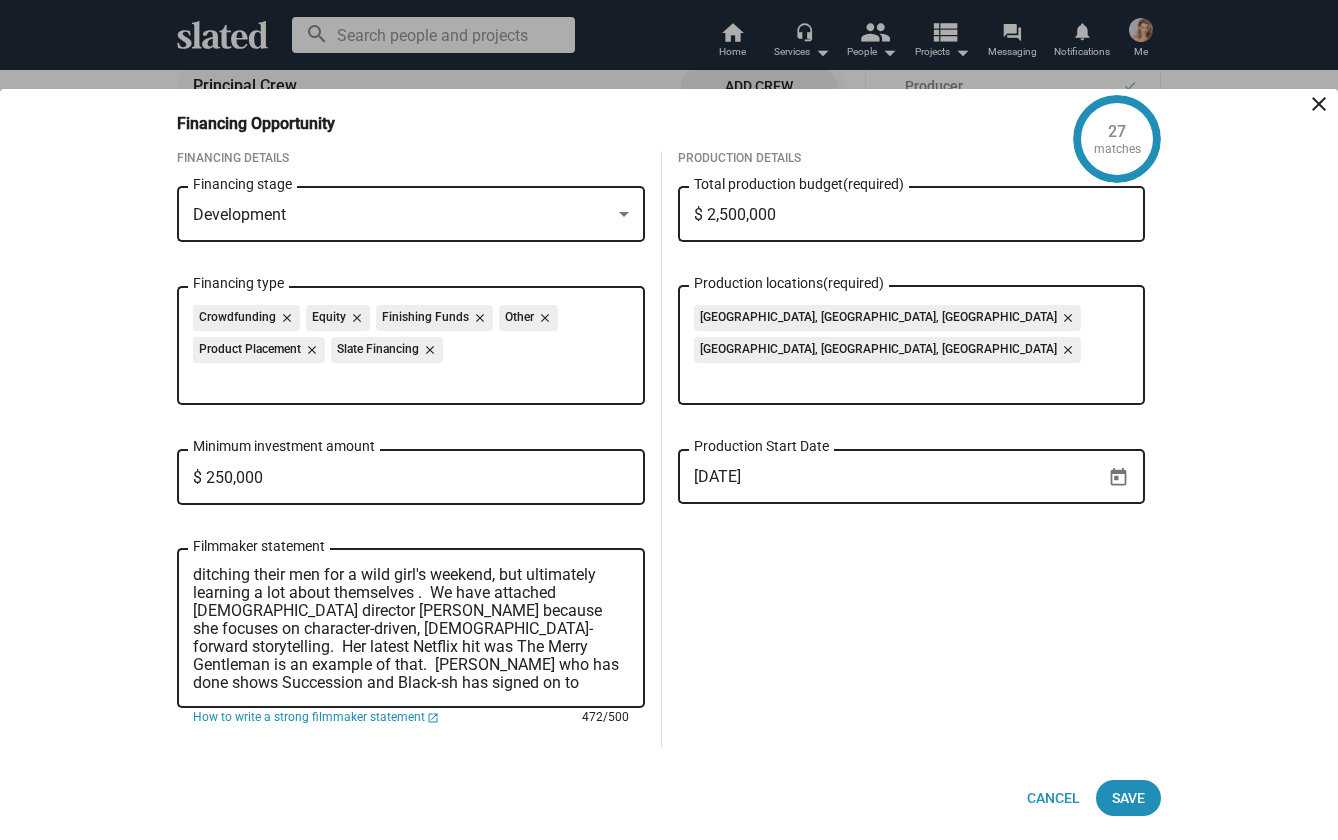 scroll, scrollTop: 36, scrollLeft: 0, axis: vertical 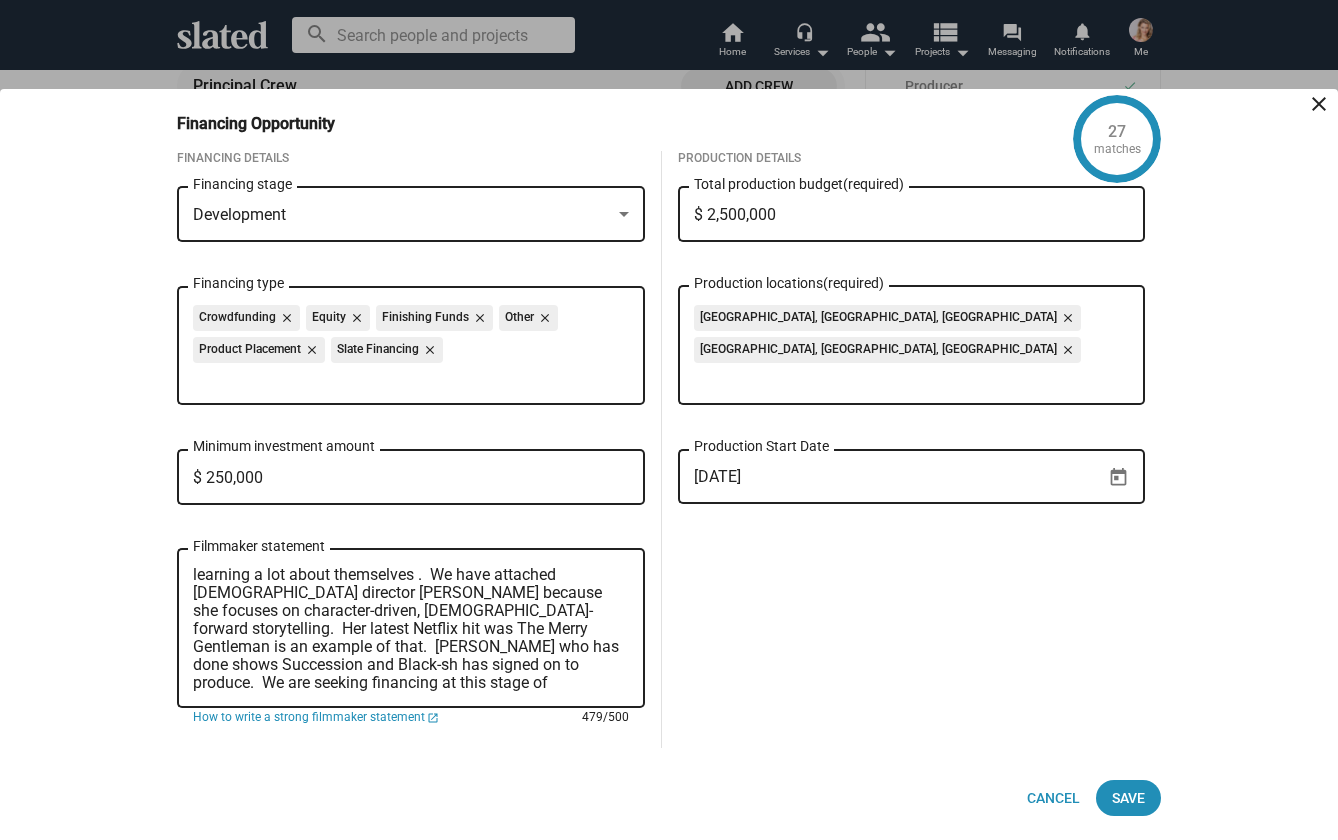 click on "This woman driven comedy, is about three best friends ditching their men for a wild girl's weekend, but ultimately learning a lot about themselves .  We have attached [DEMOGRAPHIC_DATA] director [PERSON_NAME] because she focuses on character-driven, [DEMOGRAPHIC_DATA]-forward storytelling.  Her latest Netflix hit was The Merry Gentleman is an example of that.  [PERSON_NAME] who has done shows Succession and Black-sh has signed on to produce.  We are seeking financing at this stage of preproduction." at bounding box center [411, 629] 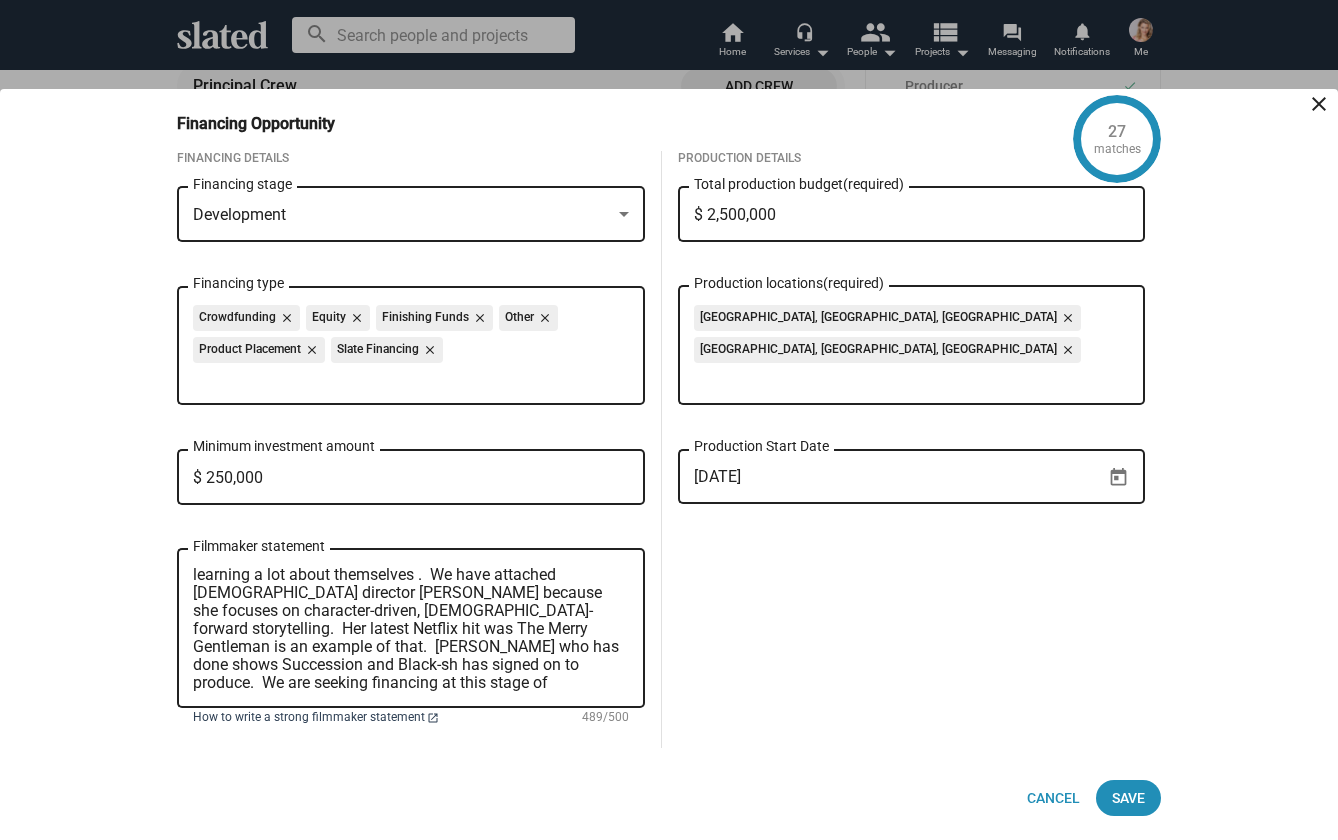 click on "How to write a strong filmmaker statement" at bounding box center [309, 718] 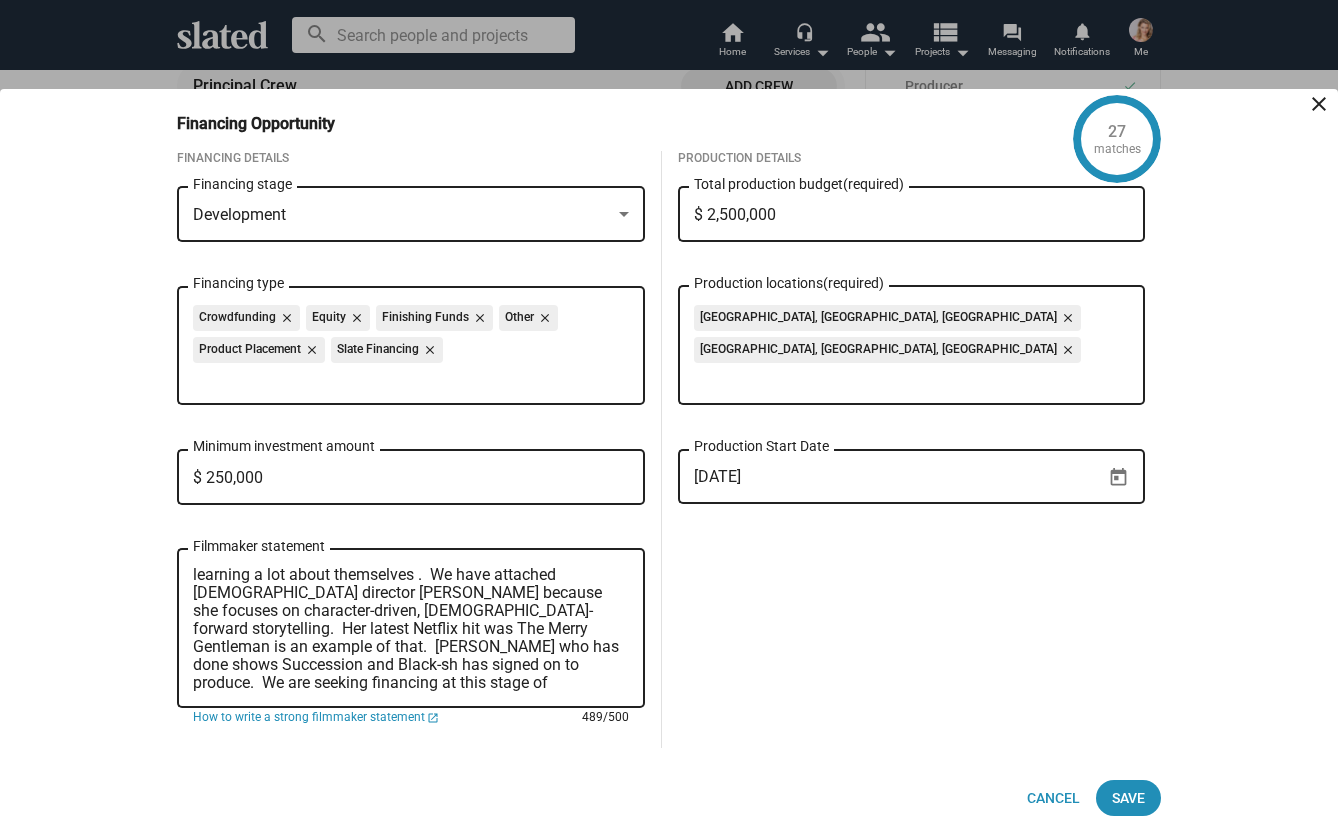 click on "This woman driven comedy, is about three best friends ditching their men for a wild girl's weekend, but ultimately learning a lot about themselves .  We have attached [DEMOGRAPHIC_DATA] director [PERSON_NAME] because she focuses on character-driven, [DEMOGRAPHIC_DATA]-forward storytelling.  Her latest Netflix hit was The Merry Gentleman is an example of that.  [PERSON_NAME] who has done shows Succession and Black-sh has signed on to produce.  We are seeking financing at this stage of preproduction.  Thank you." at bounding box center [411, 629] 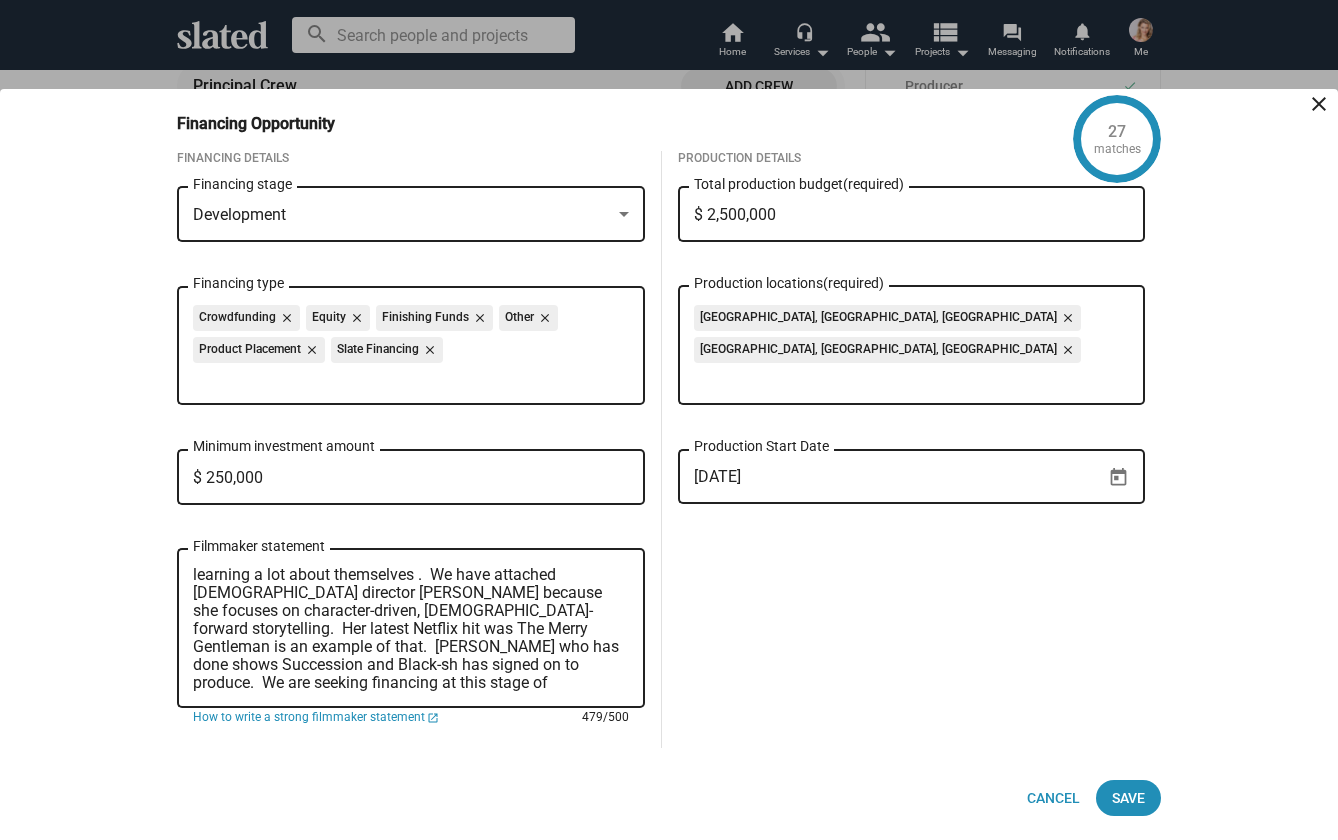 click on "This woman driven comedy, is about three best friends ditching their men for a wild girl's weekend, but ultimately learning a lot about themselves .  We have attached [DEMOGRAPHIC_DATA] director [PERSON_NAME] because she focuses on character-driven, [DEMOGRAPHIC_DATA]-forward storytelling.  Her latest Netflix hit was The Merry Gentleman is an example of that.  [PERSON_NAME] who has done shows Succession and Black-sh has signed on to produce.  We are seeking financing at this stage of preproduction." at bounding box center [411, 629] 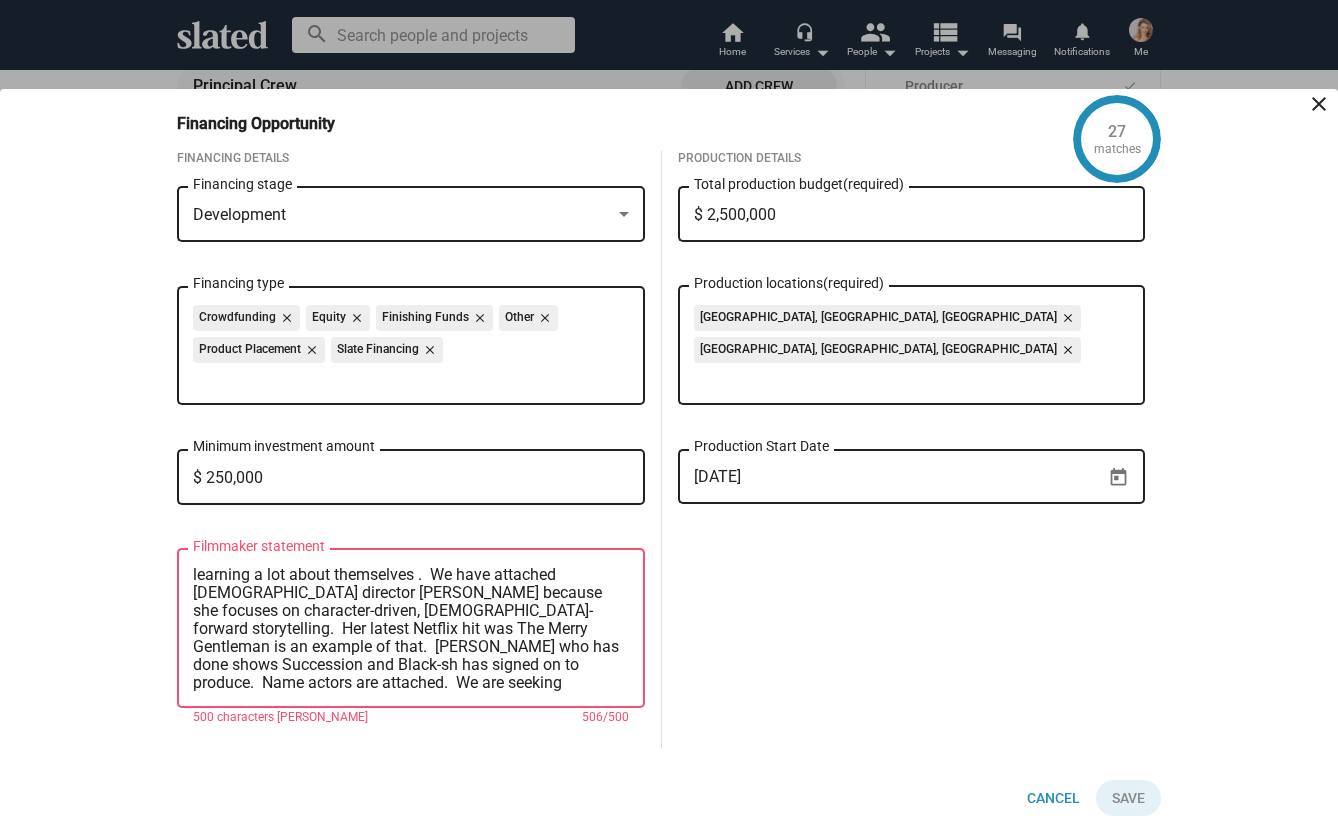 scroll, scrollTop: 0, scrollLeft: 0, axis: both 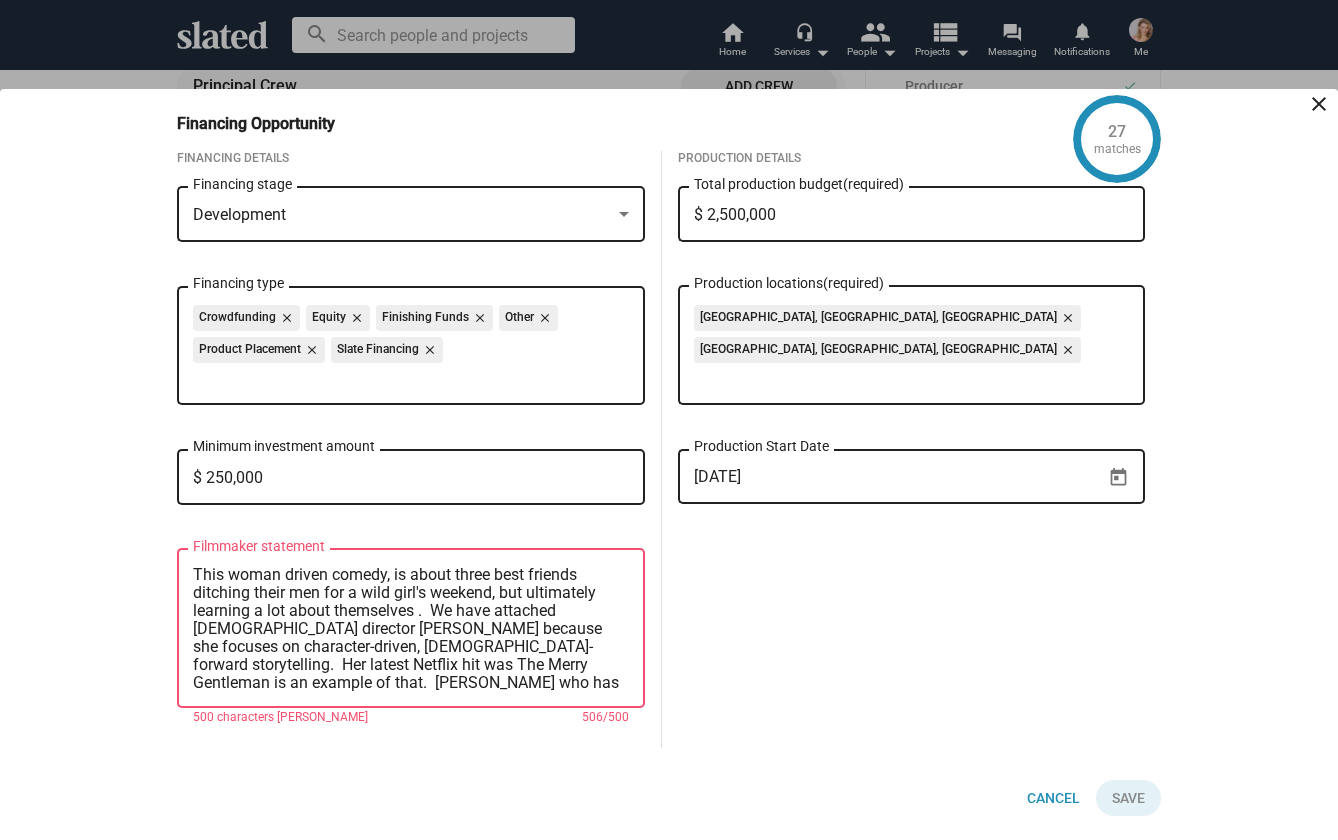 click on "This woman driven comedy, is about three best friends ditching their men for a wild girl's weekend, but ultimately learning a lot about themselves .  We have attached [DEMOGRAPHIC_DATA] director [PERSON_NAME] because she focuses on character-driven, [DEMOGRAPHIC_DATA]-forward storytelling.  Her latest Netflix hit was The Merry Gentleman is an example of that.  [PERSON_NAME] who has done shows Succession and Black-sh has signed on to produce.  Name actors are attached.  We are seeking financing at this stage of preproduction." at bounding box center [411, 629] 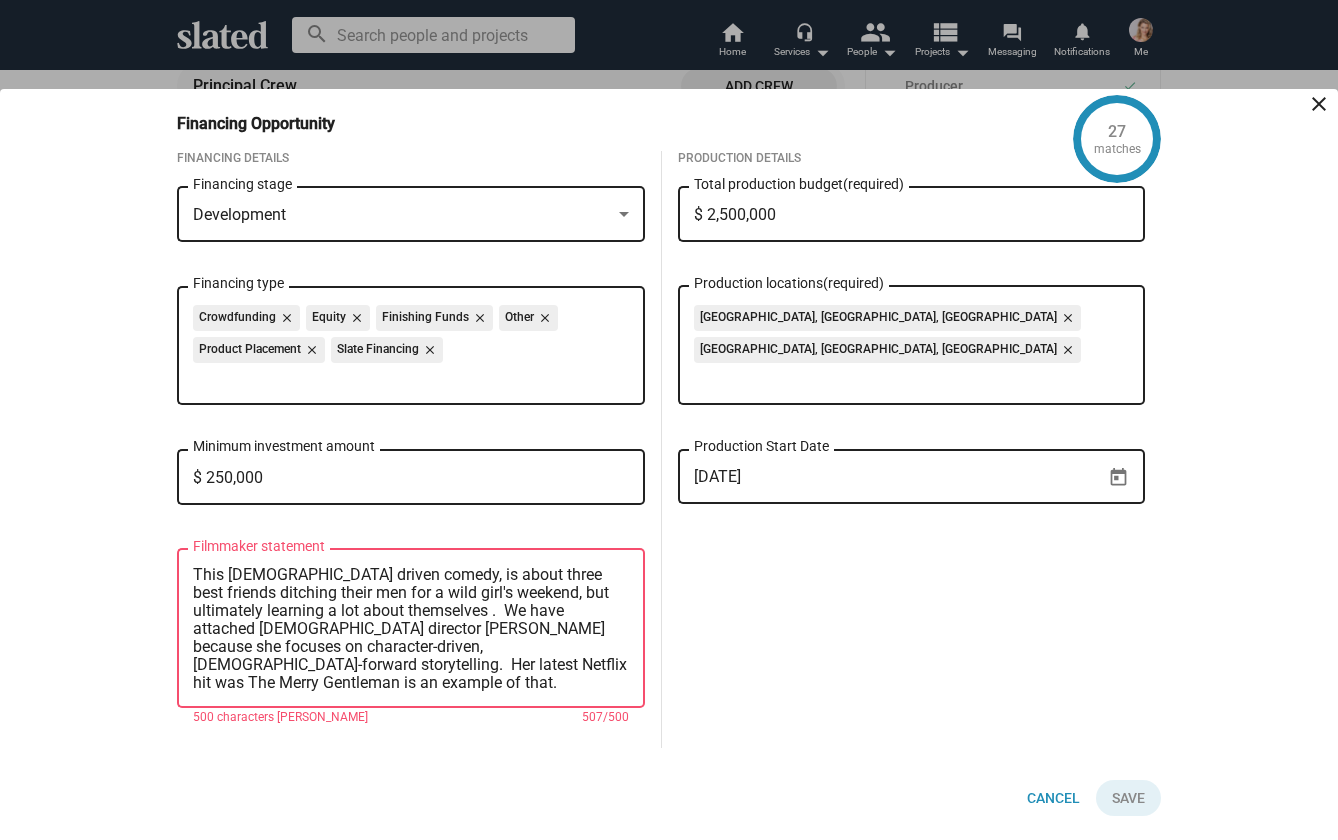 scroll, scrollTop: 1, scrollLeft: 0, axis: vertical 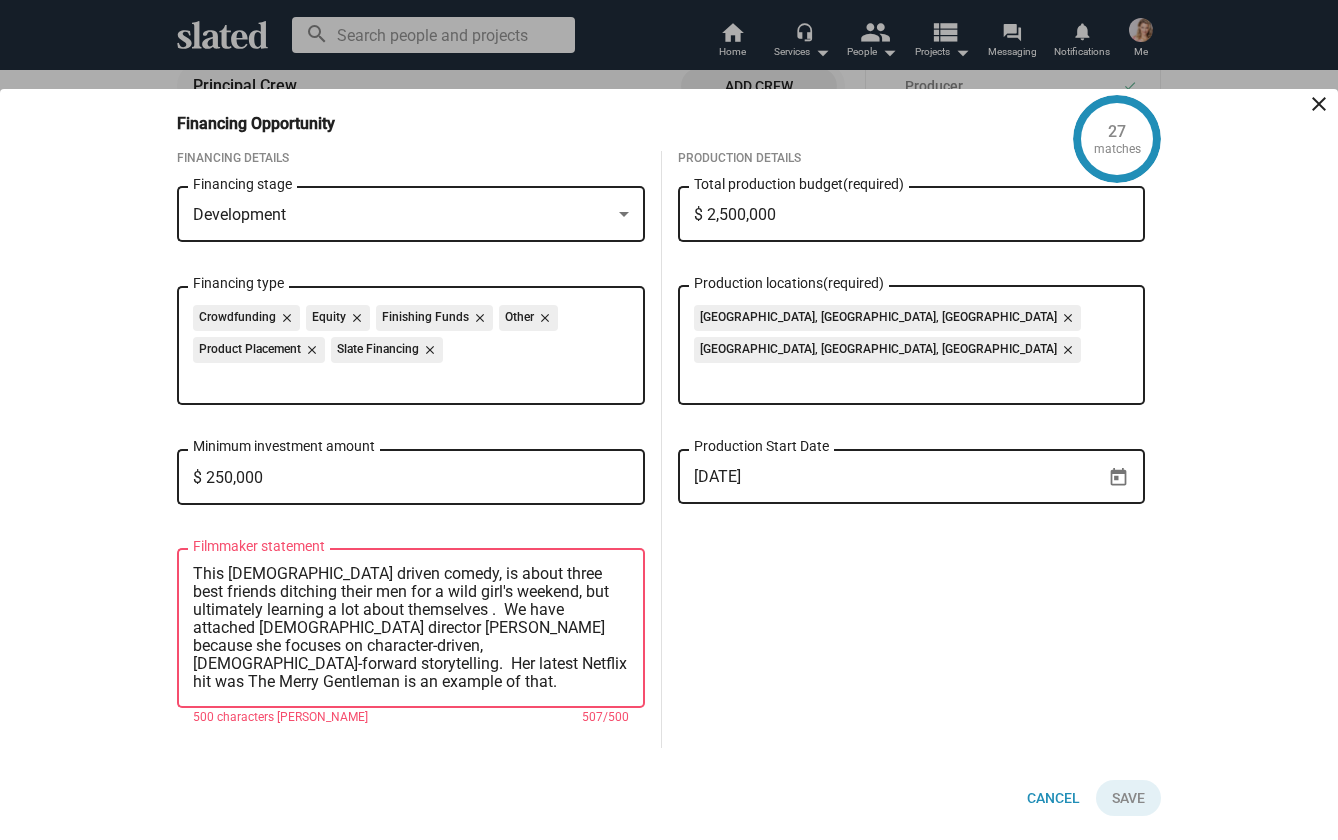 click on "This [DEMOGRAPHIC_DATA] driven comedy, is about three best friends ditching their men for a wild girl's weekend, but ultimately learning a lot about themselves .  We have attached [DEMOGRAPHIC_DATA] director [PERSON_NAME] because she focuses on character-driven, [DEMOGRAPHIC_DATA]-forward storytelling.  Her latest Netflix hit was The Merry Gentleman is an example of that.  [PERSON_NAME] who has done shows Succession and Black-sh has signed on to produce.  Name actors are attached.  We are seeking financing at this stage of preproduction." at bounding box center [411, 629] 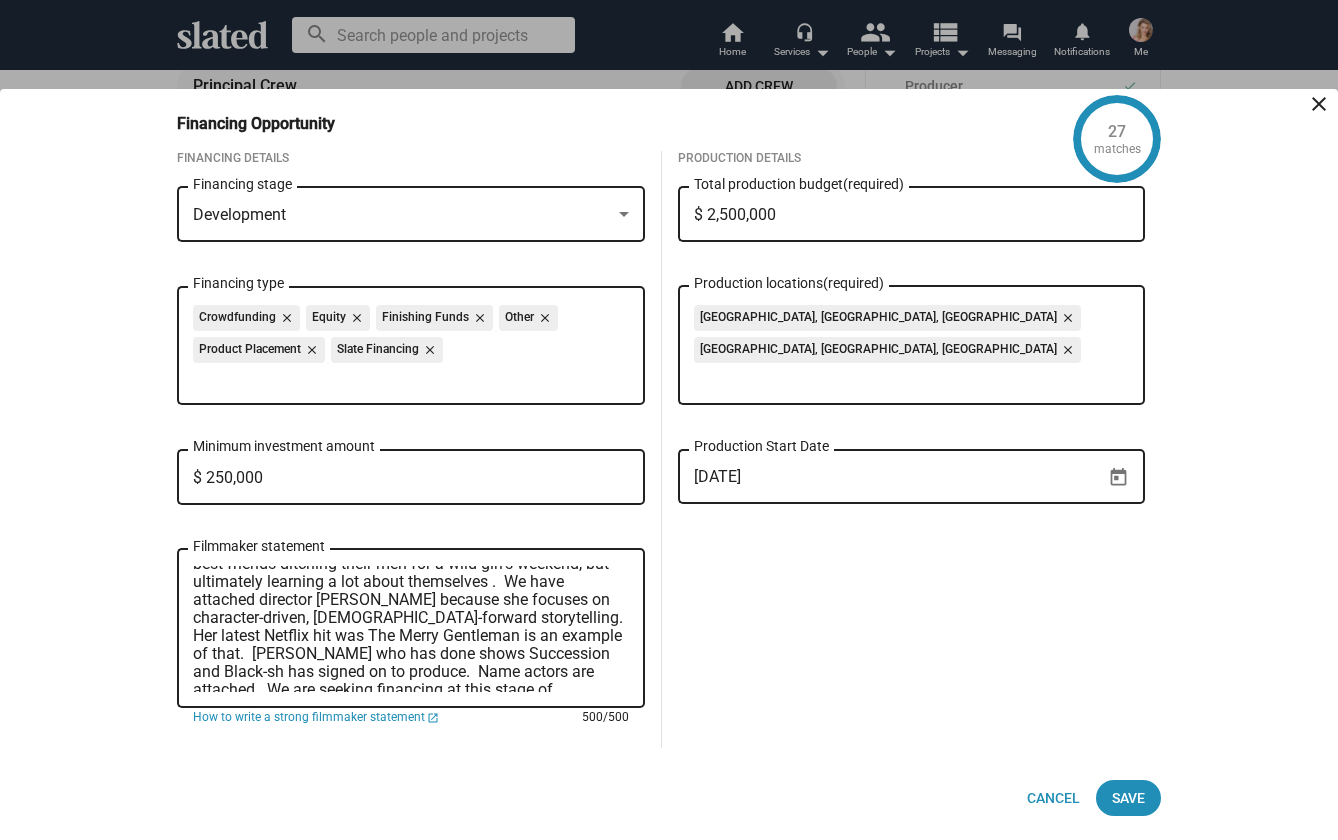 scroll, scrollTop: 36, scrollLeft: 0, axis: vertical 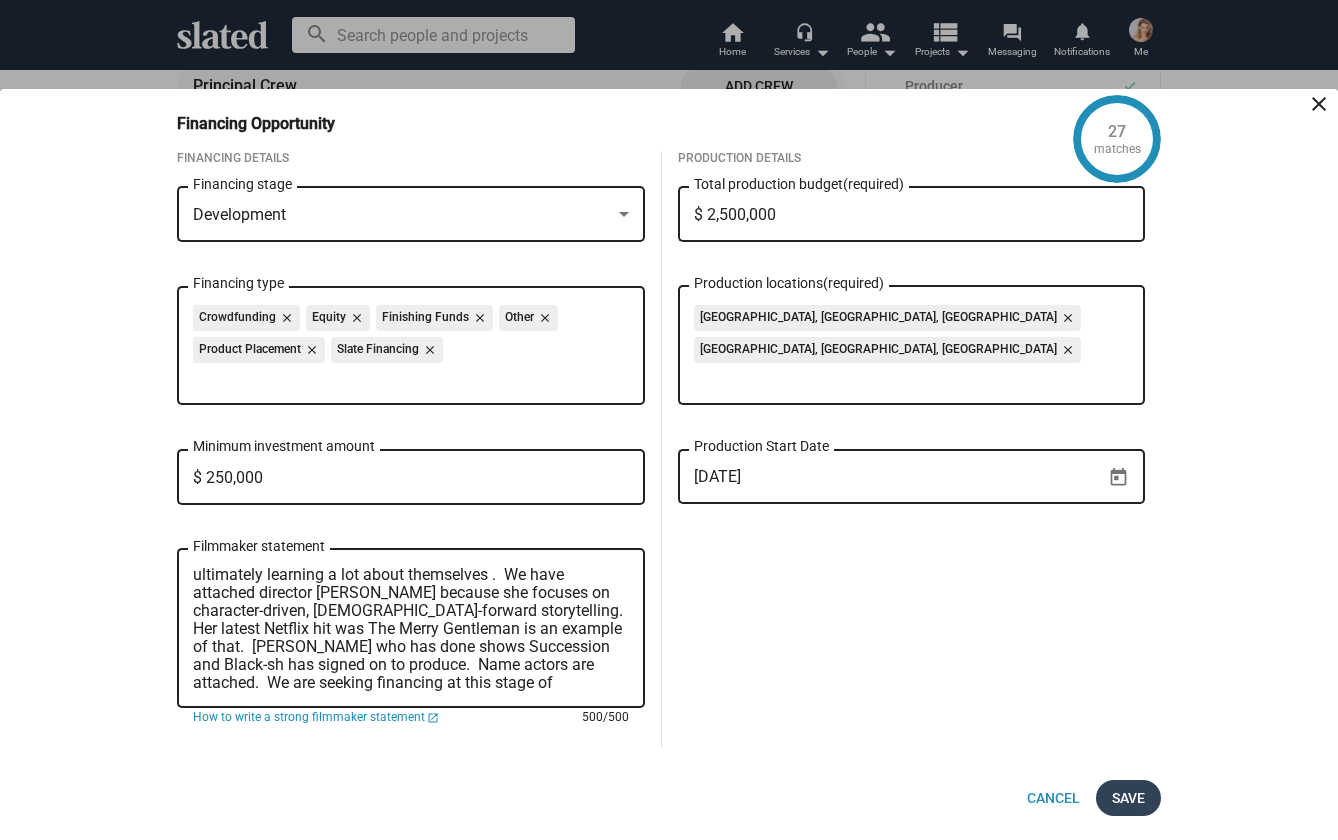 type on "This [DEMOGRAPHIC_DATA] driven comedy, is about three best friends ditching their men for a wild girl's weekend, but ultimately learning a lot about themselves .  We have attached director [PERSON_NAME] because she focuses on character-driven, [DEMOGRAPHIC_DATA]-forward storytelling.  Her latest Netflix hit was The Merry Gentleman is an example of that.  [PERSON_NAME] who has done shows Succession and Black-sh has signed on to produce.  Name actors are attached.  We are seeking financing at this stage of preproduction." 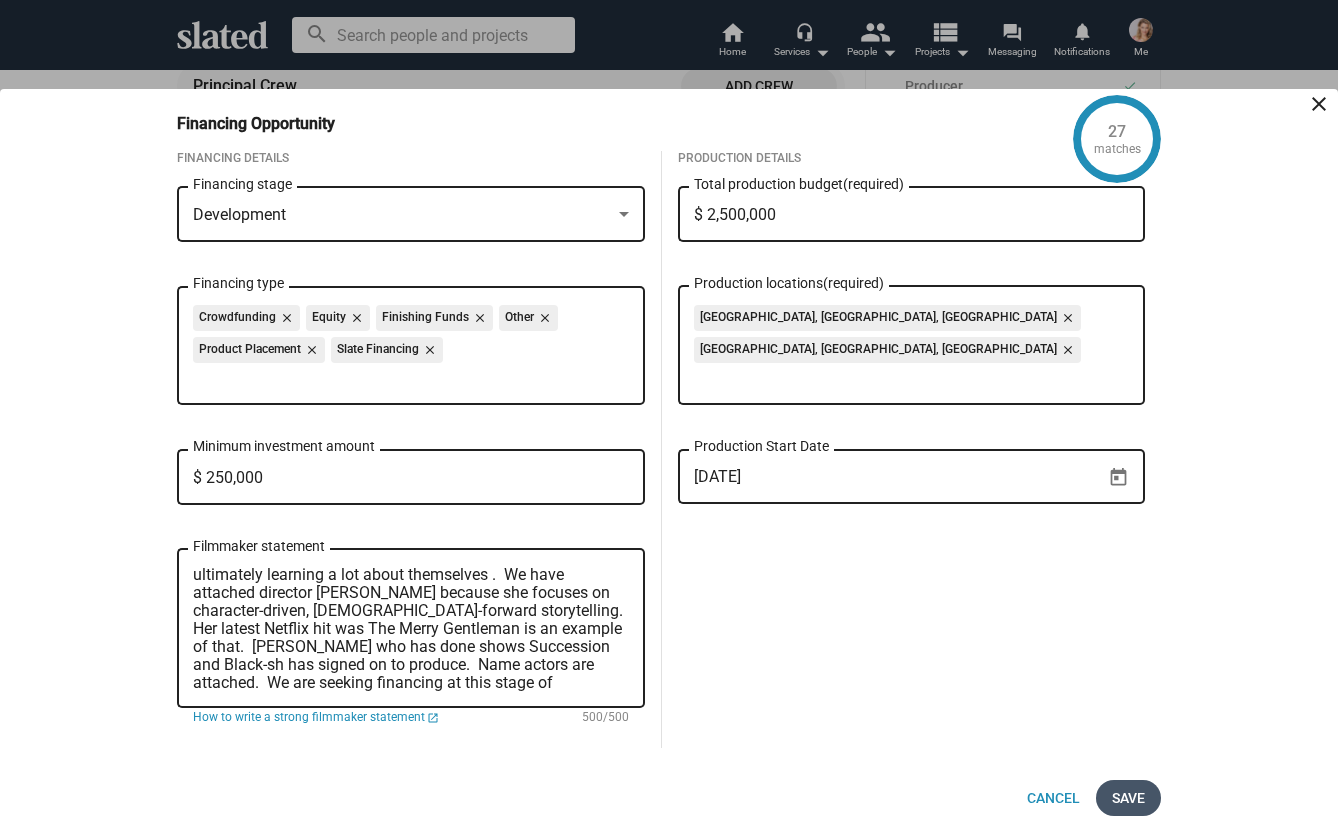 click on "Save" at bounding box center [1128, 798] 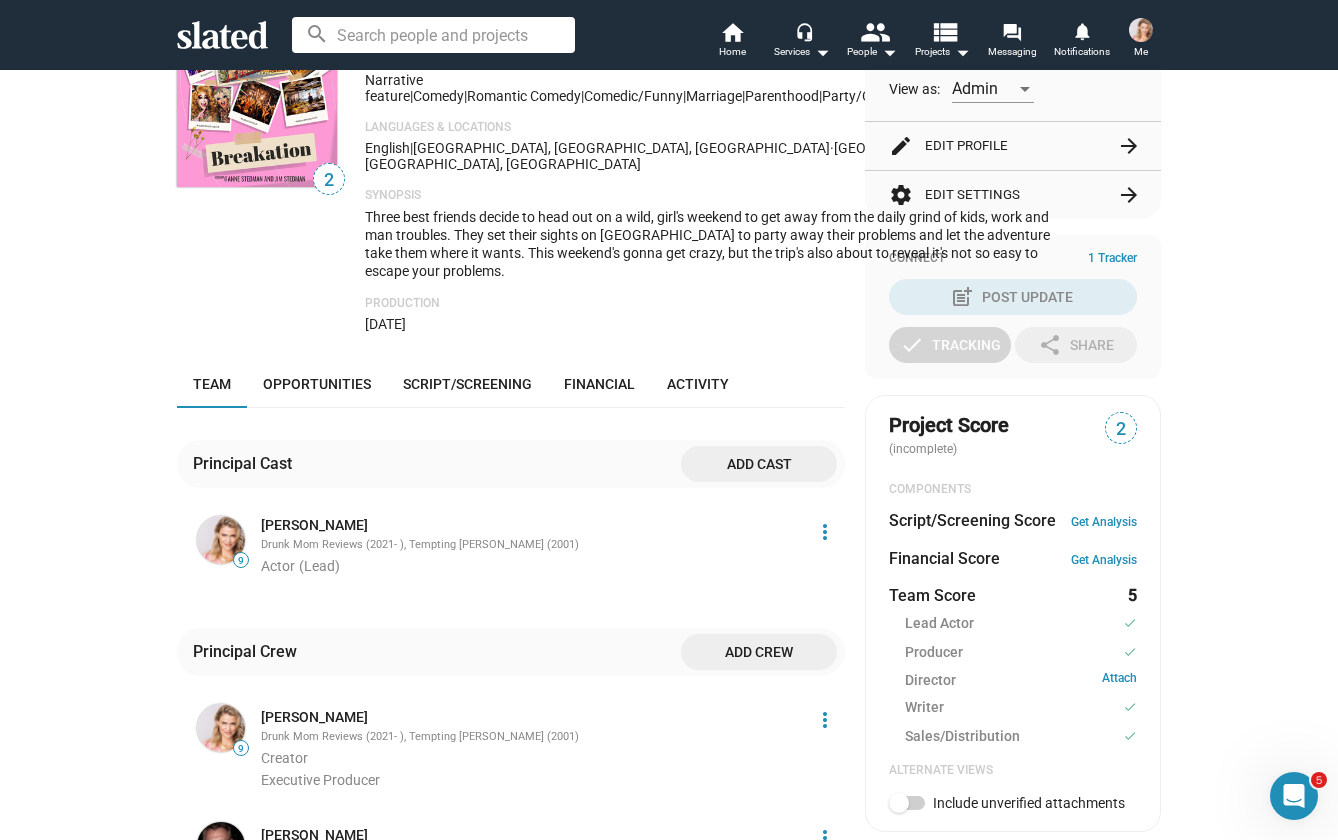 scroll, scrollTop: 302, scrollLeft: 0, axis: vertical 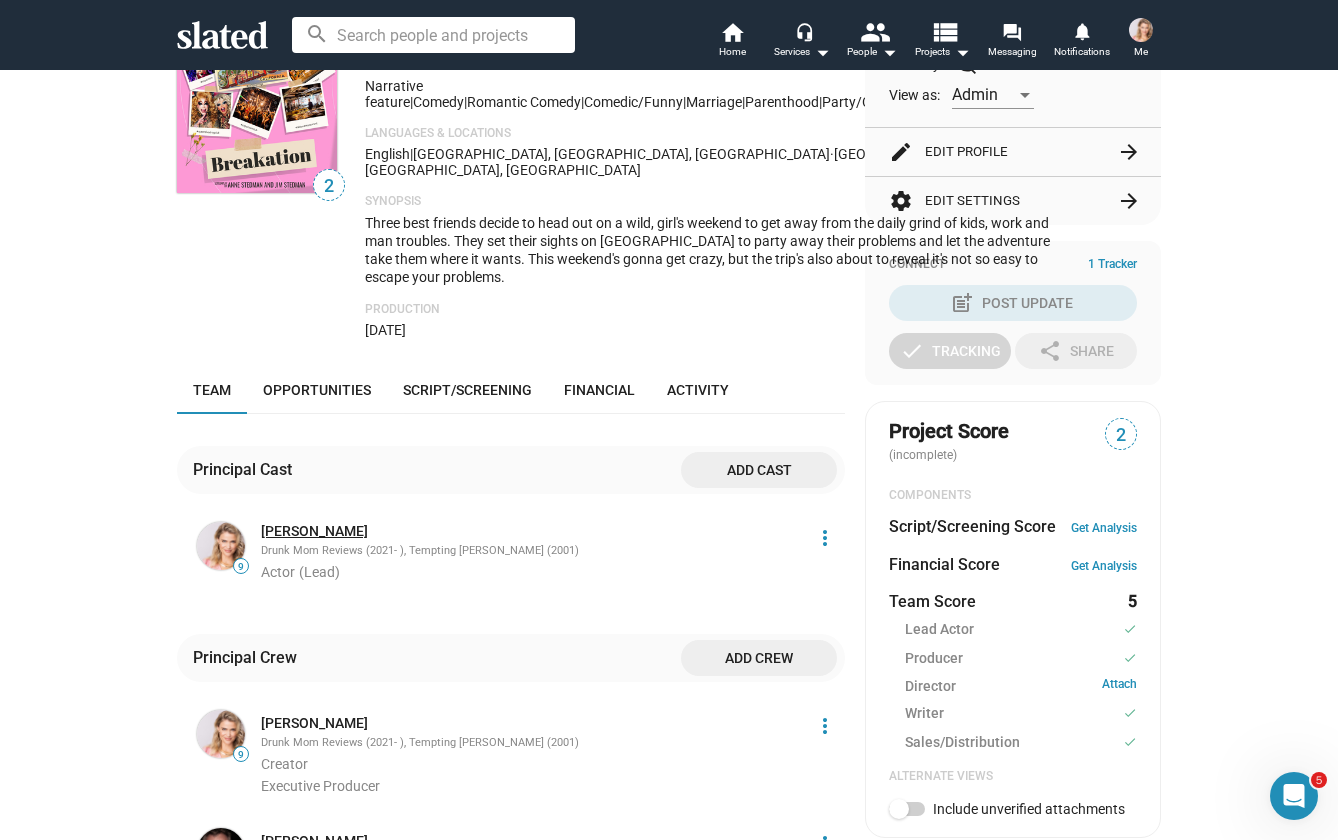 click on "[PERSON_NAME]" 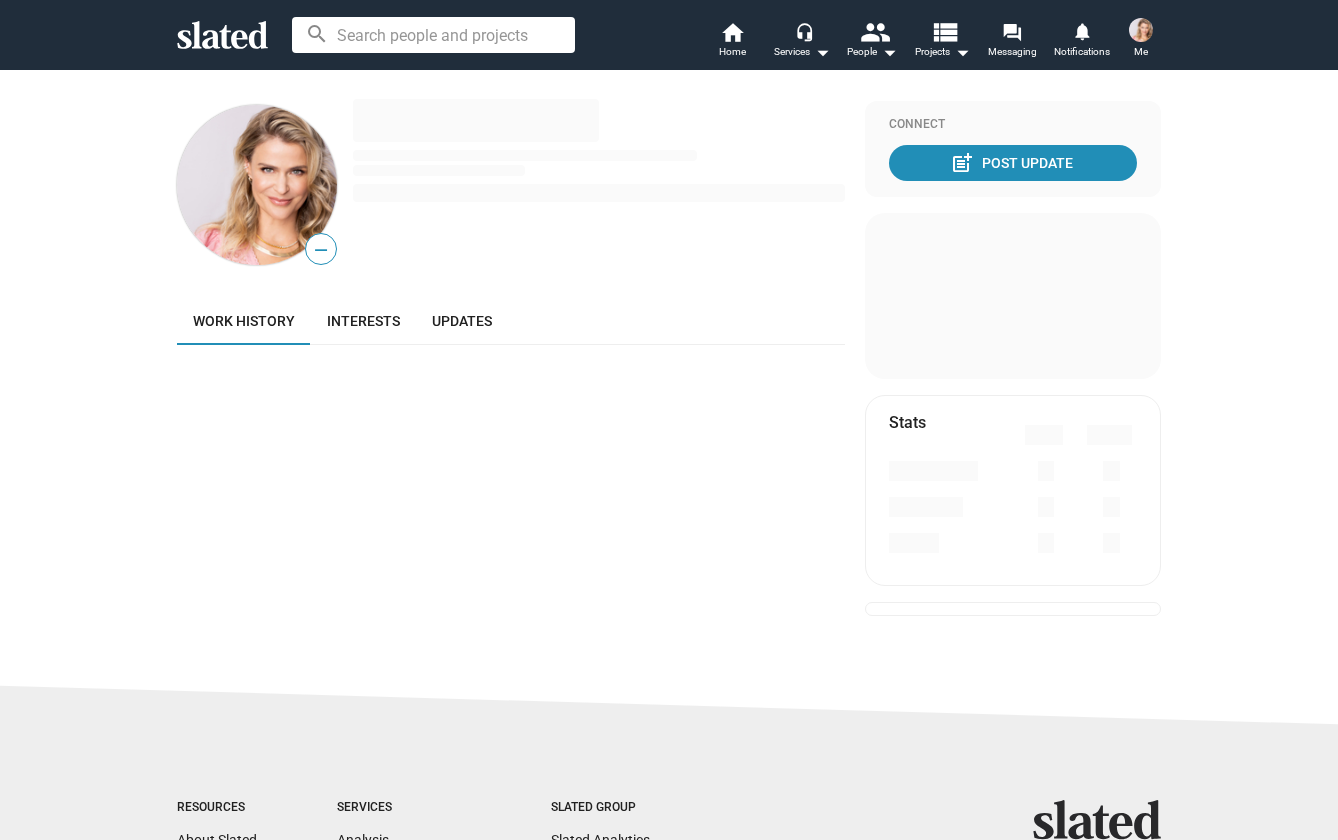 scroll, scrollTop: 0, scrollLeft: 0, axis: both 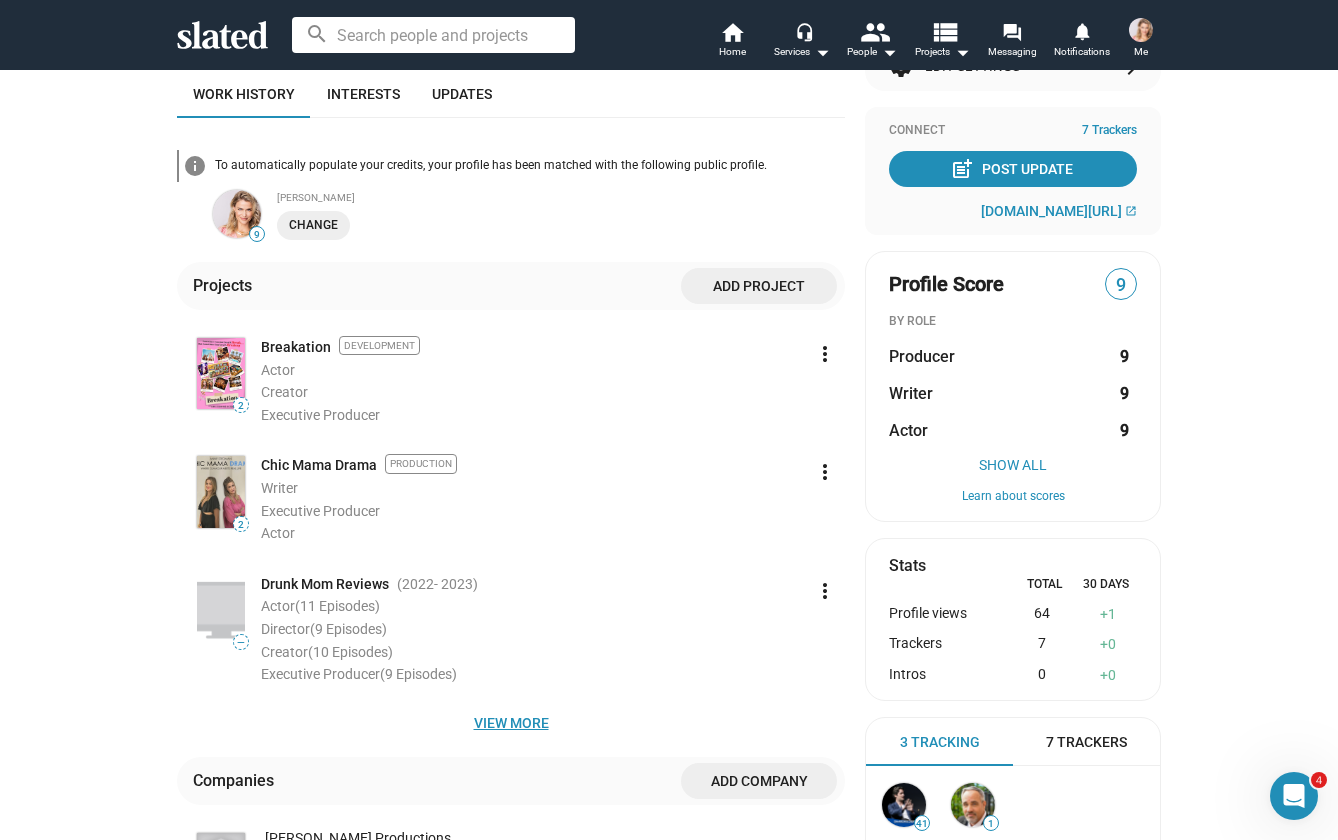 click on "View more" 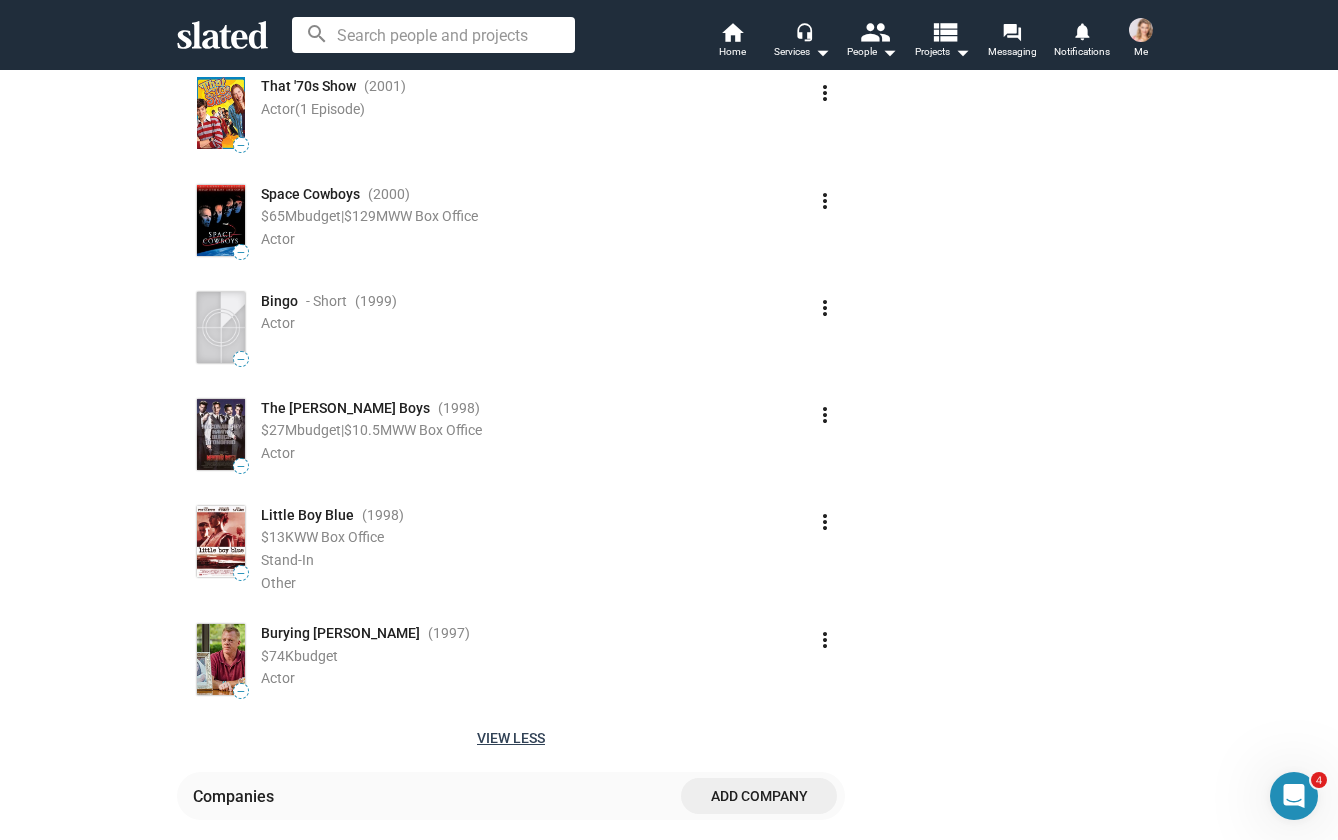 scroll, scrollTop: 2945, scrollLeft: 0, axis: vertical 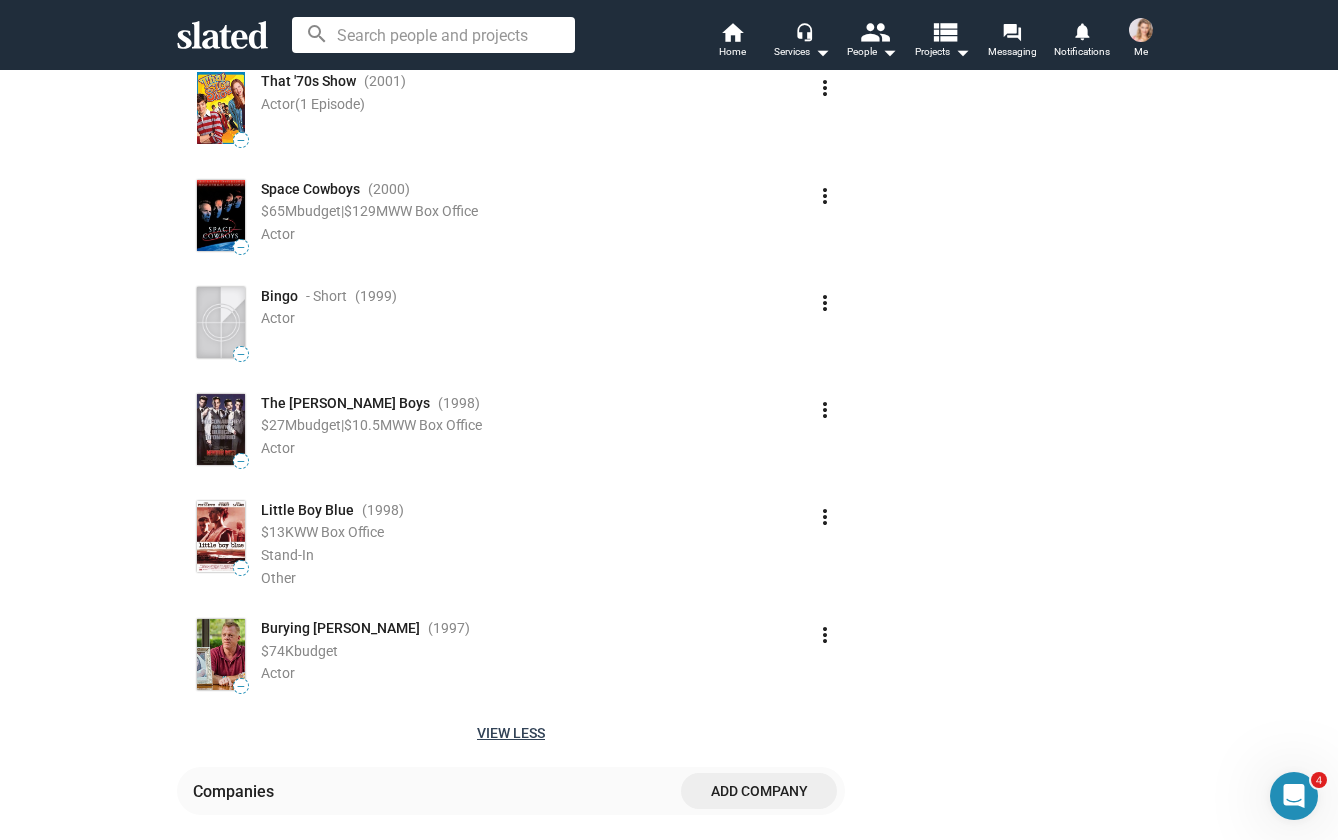 click on "Burying Lana" 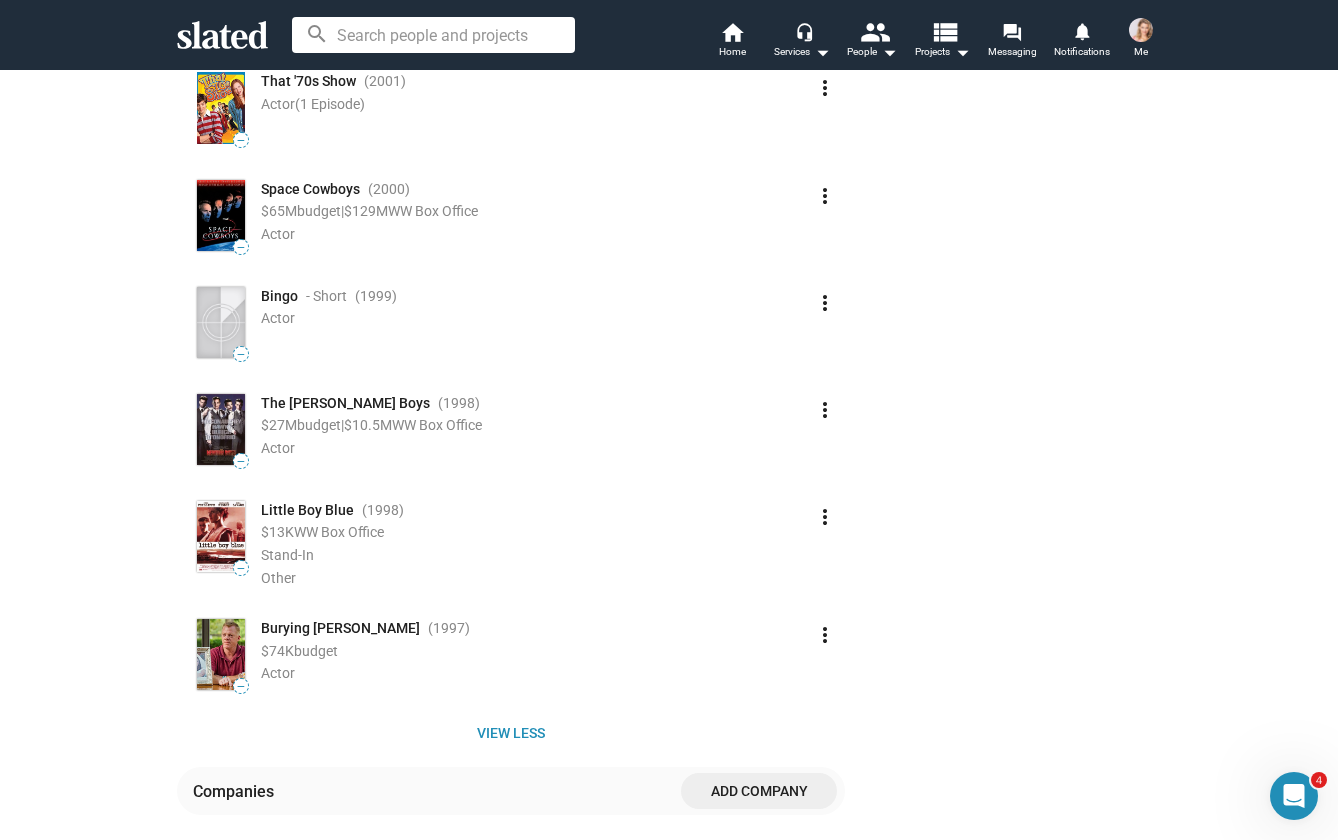 click on "budget" 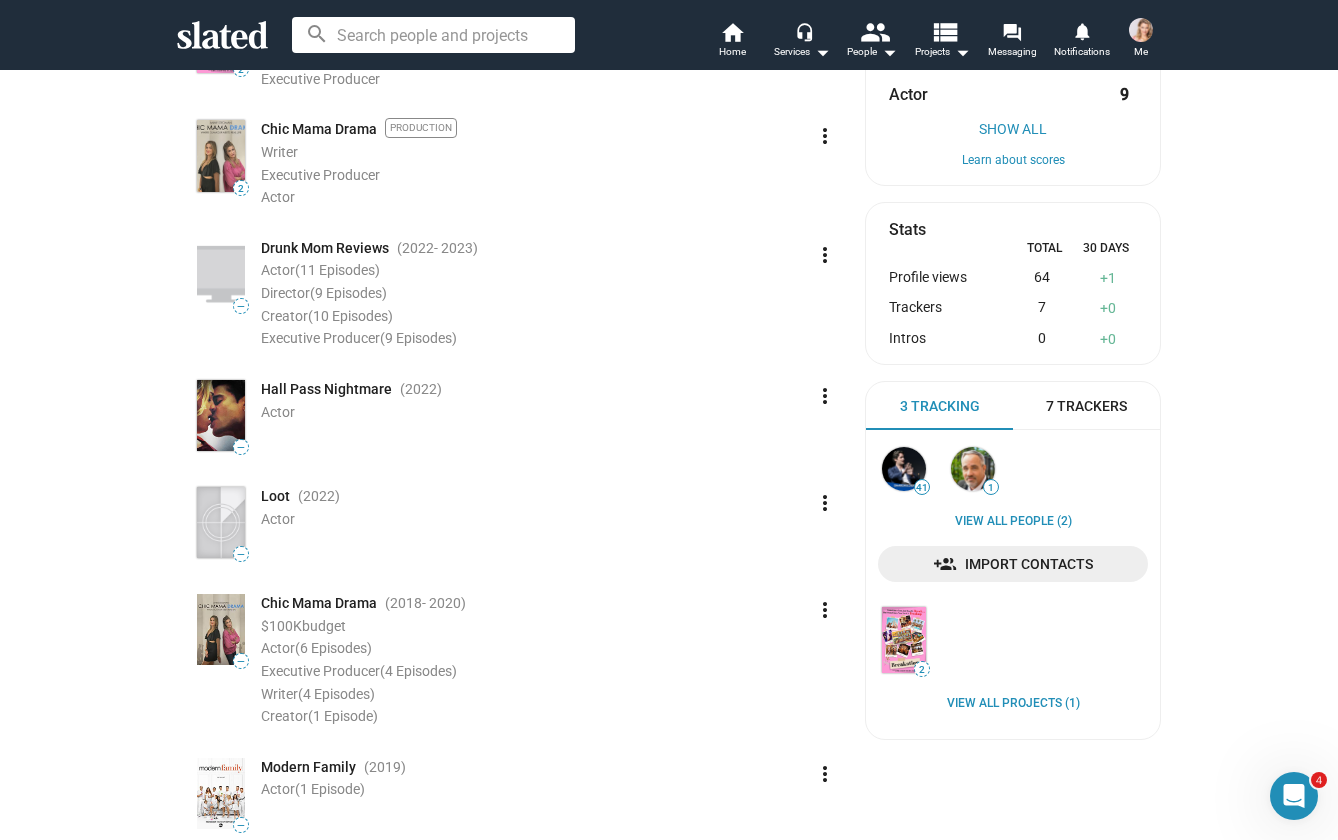 scroll, scrollTop: 0, scrollLeft: 0, axis: both 